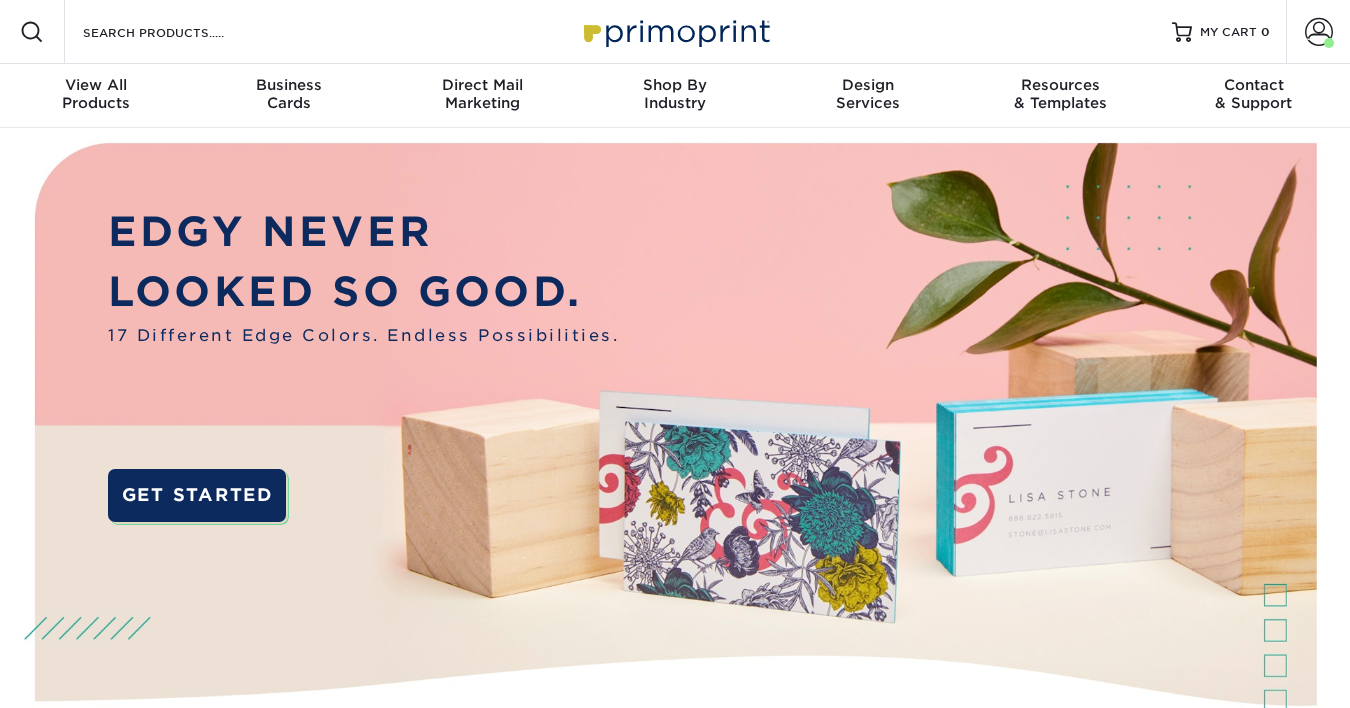 scroll, scrollTop: 0, scrollLeft: 0, axis: both 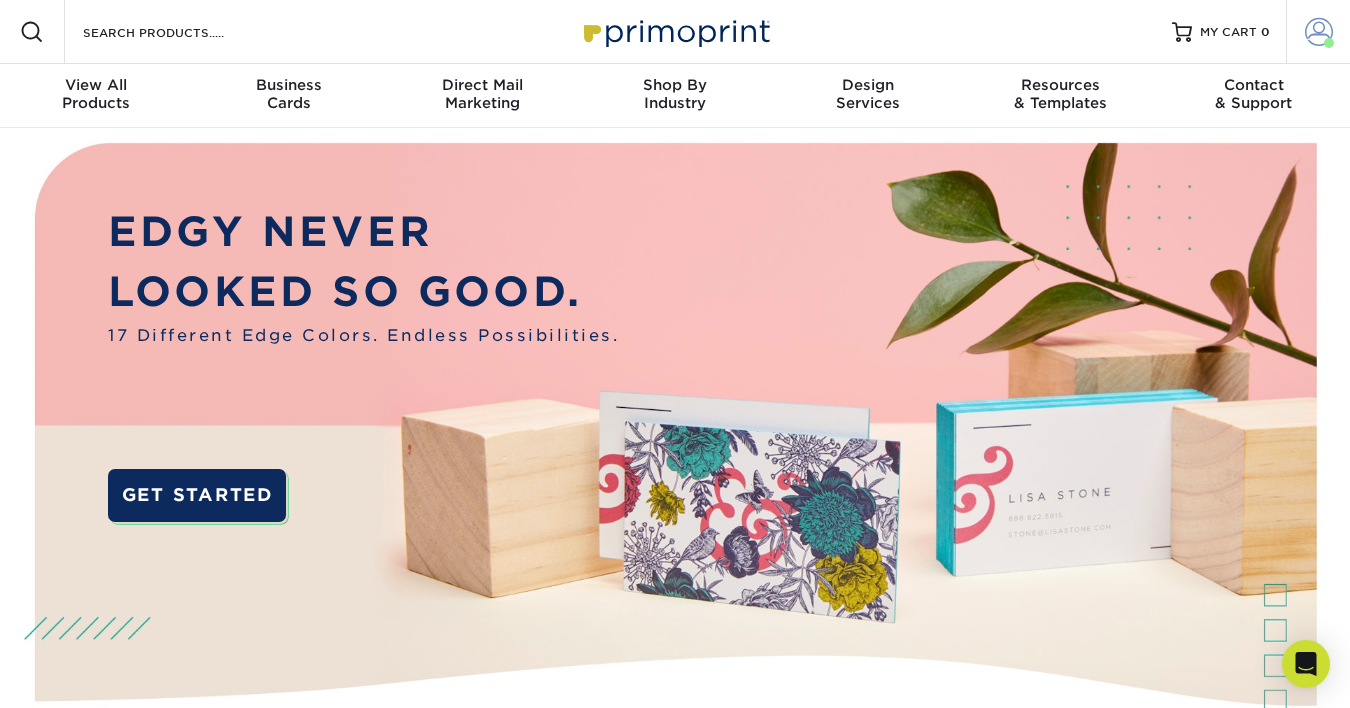 click at bounding box center [1319, 32] 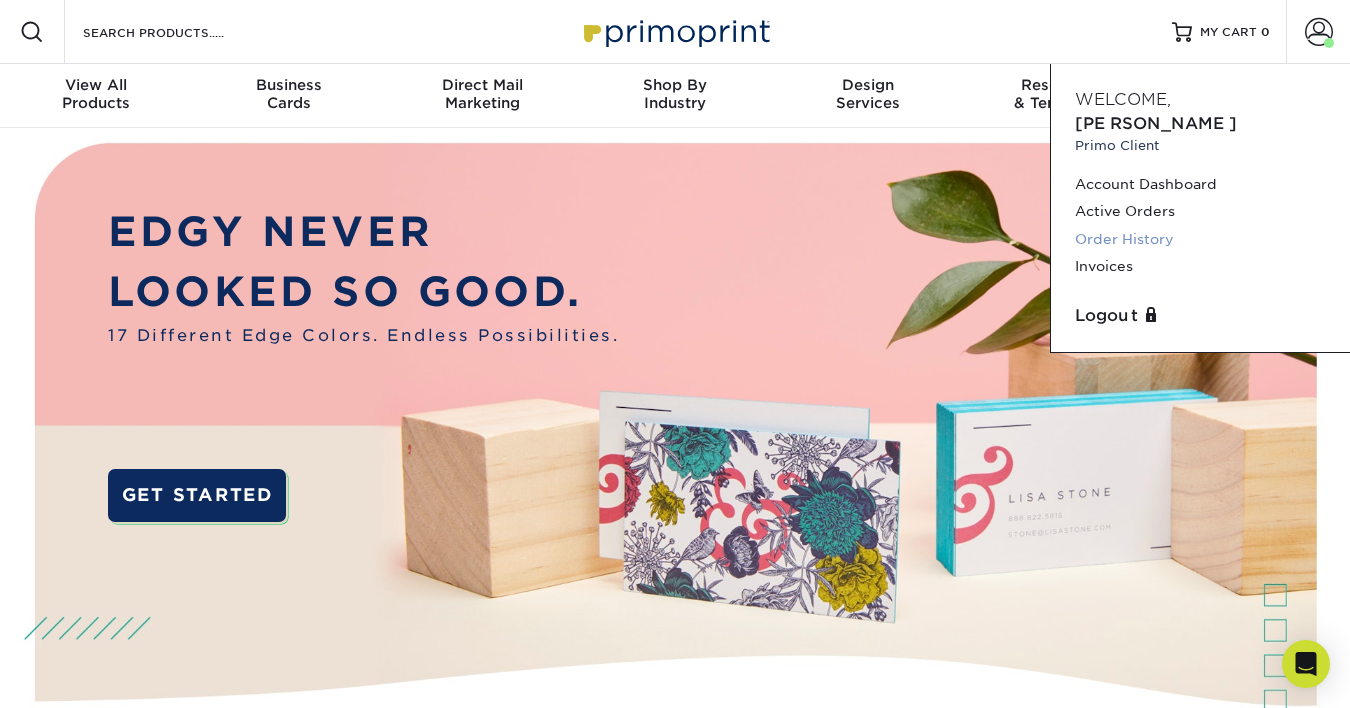 click on "Order History" at bounding box center [1200, 239] 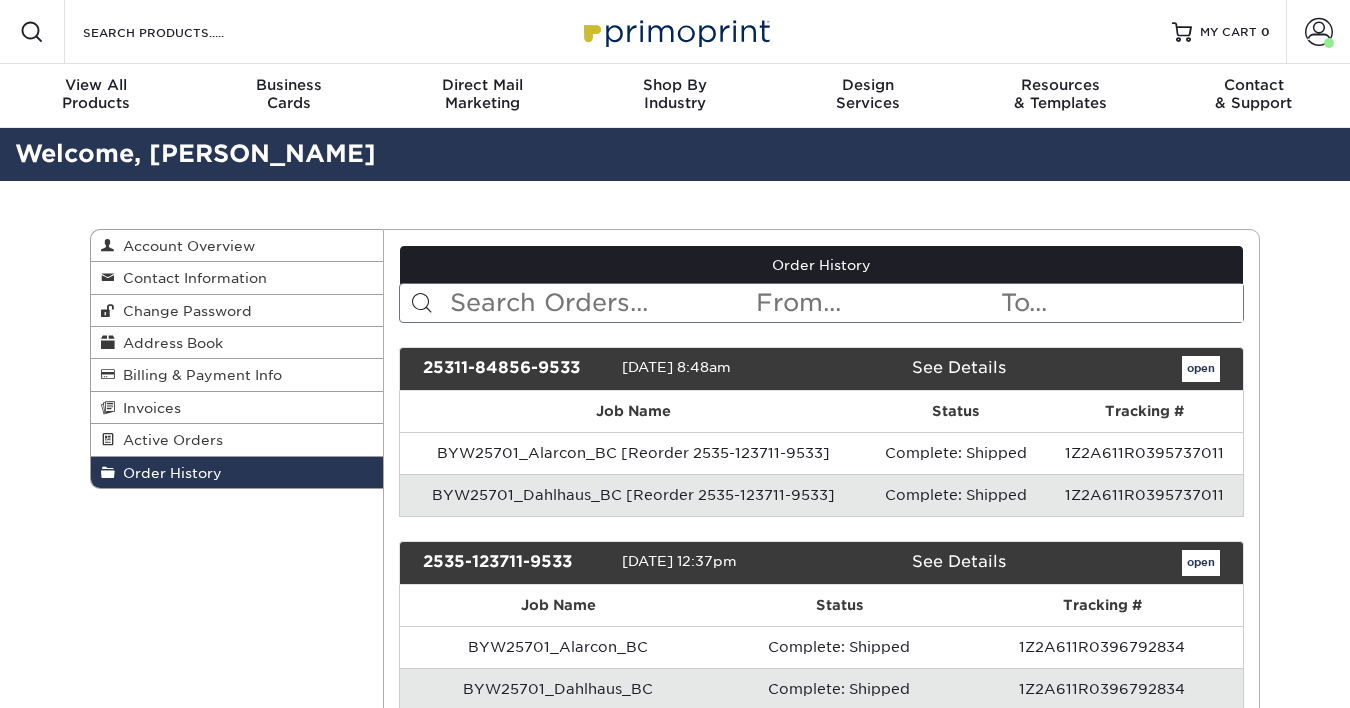 scroll, scrollTop: 0, scrollLeft: 0, axis: both 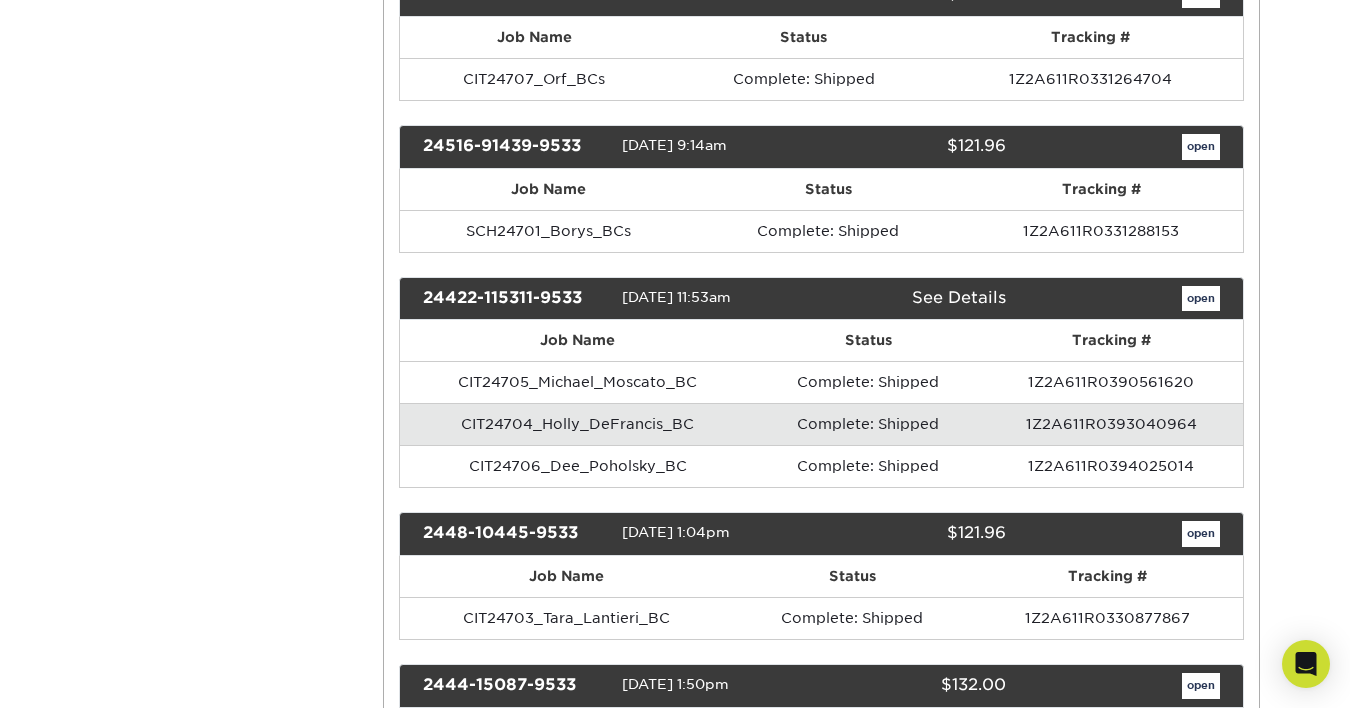 click on "open" at bounding box center (1201, 299) 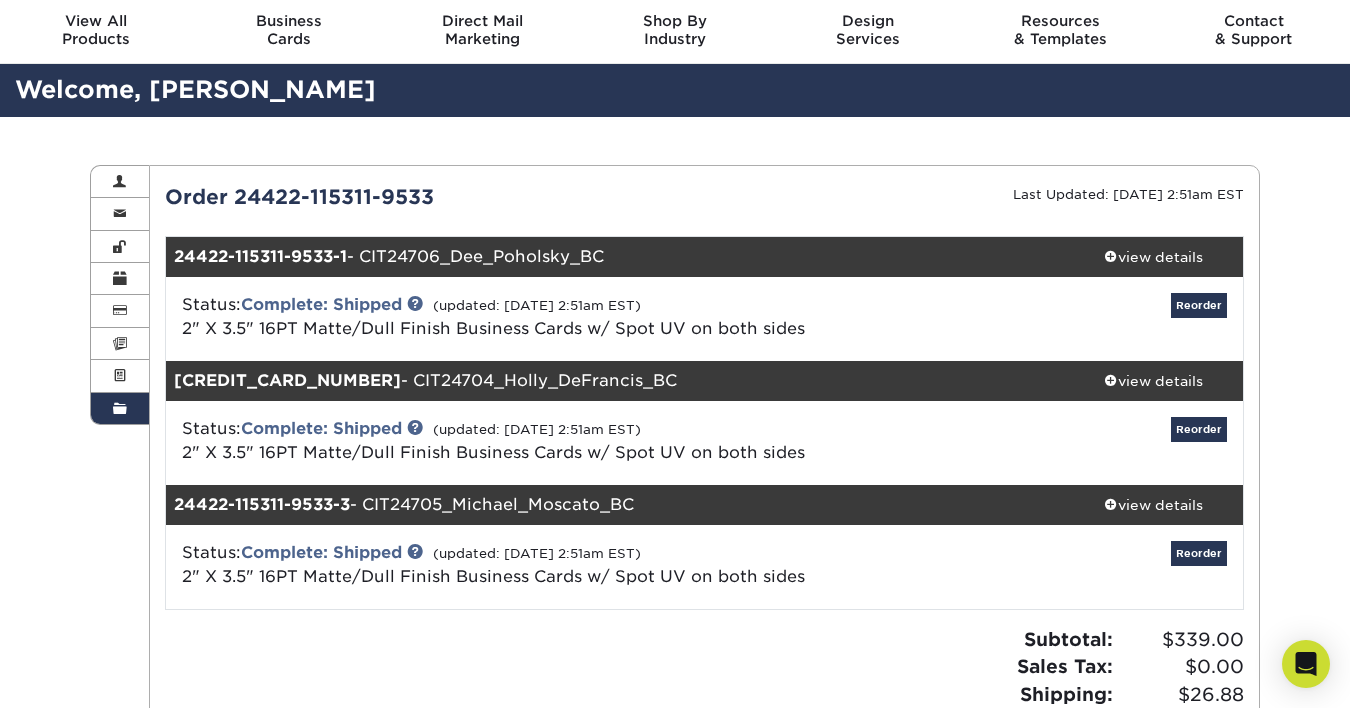scroll, scrollTop: 72, scrollLeft: 0, axis: vertical 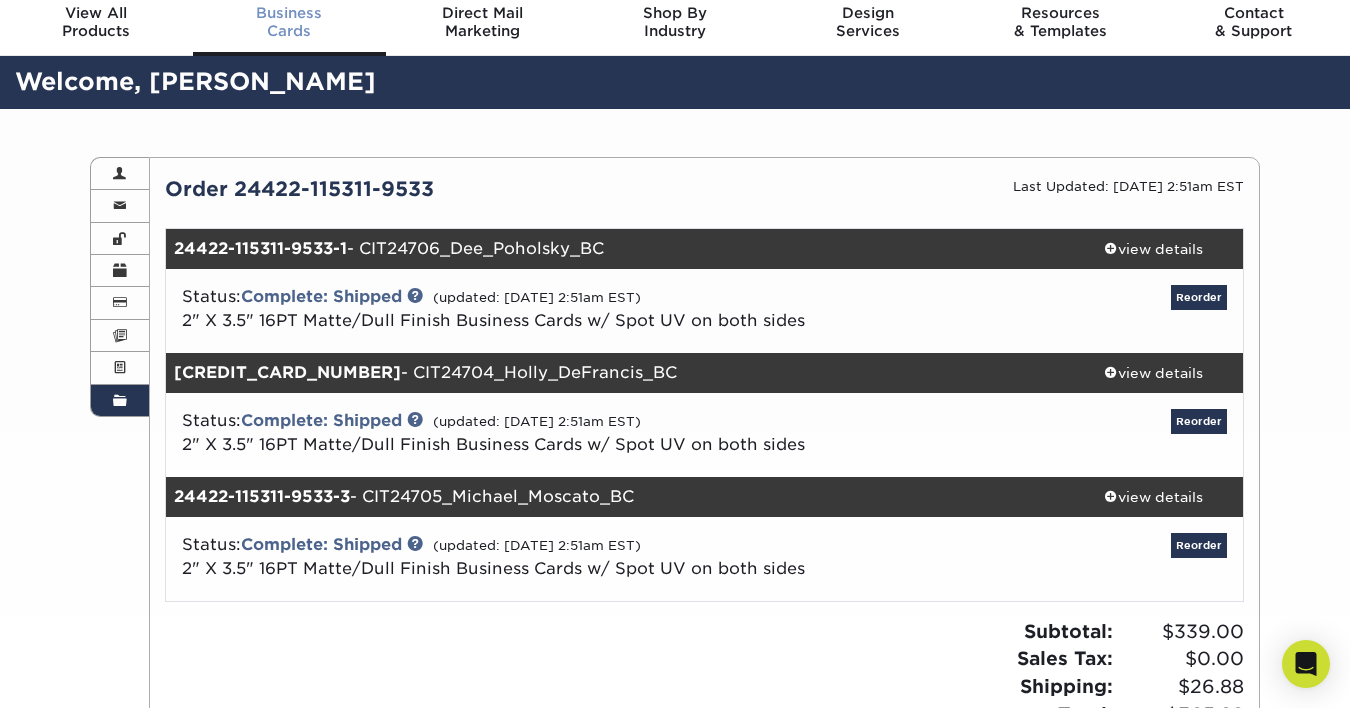 click on "Business  Cards" at bounding box center (289, 22) 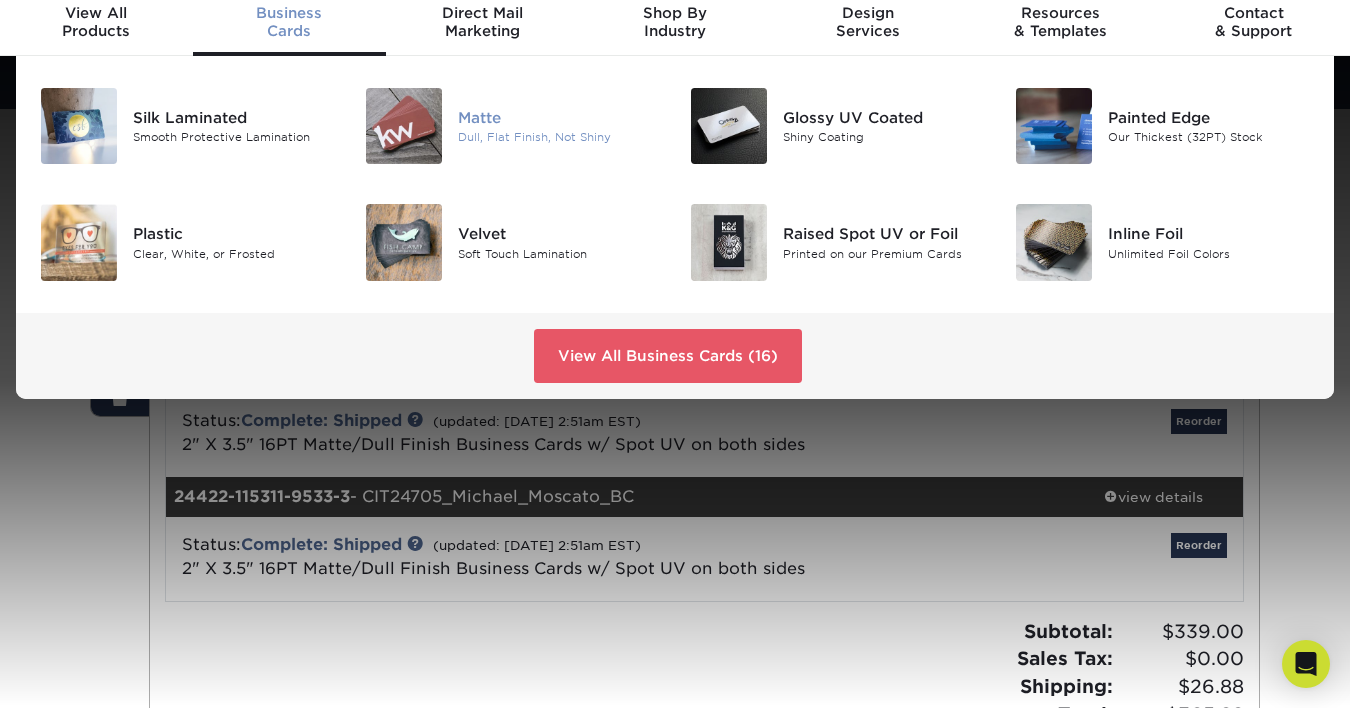 click on "Dull, Flat Finish, Not Shiny" at bounding box center [559, 137] 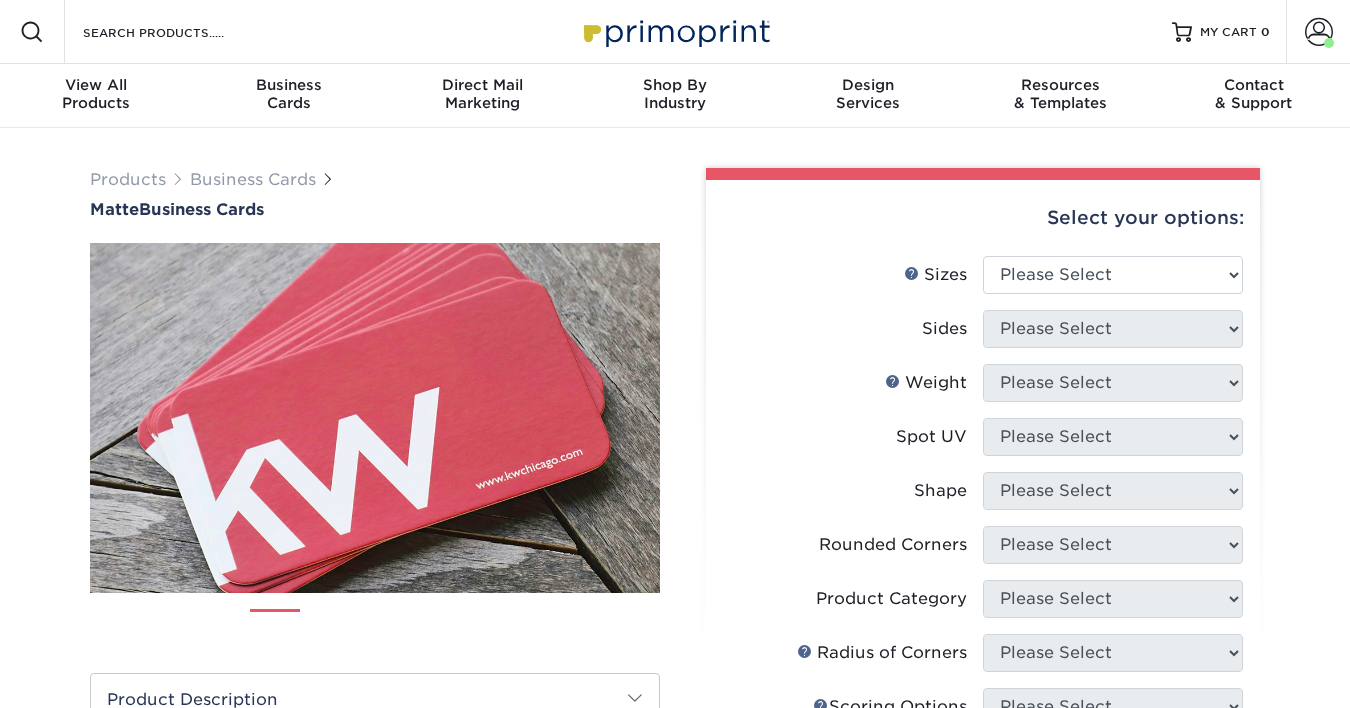 scroll, scrollTop: 0, scrollLeft: 0, axis: both 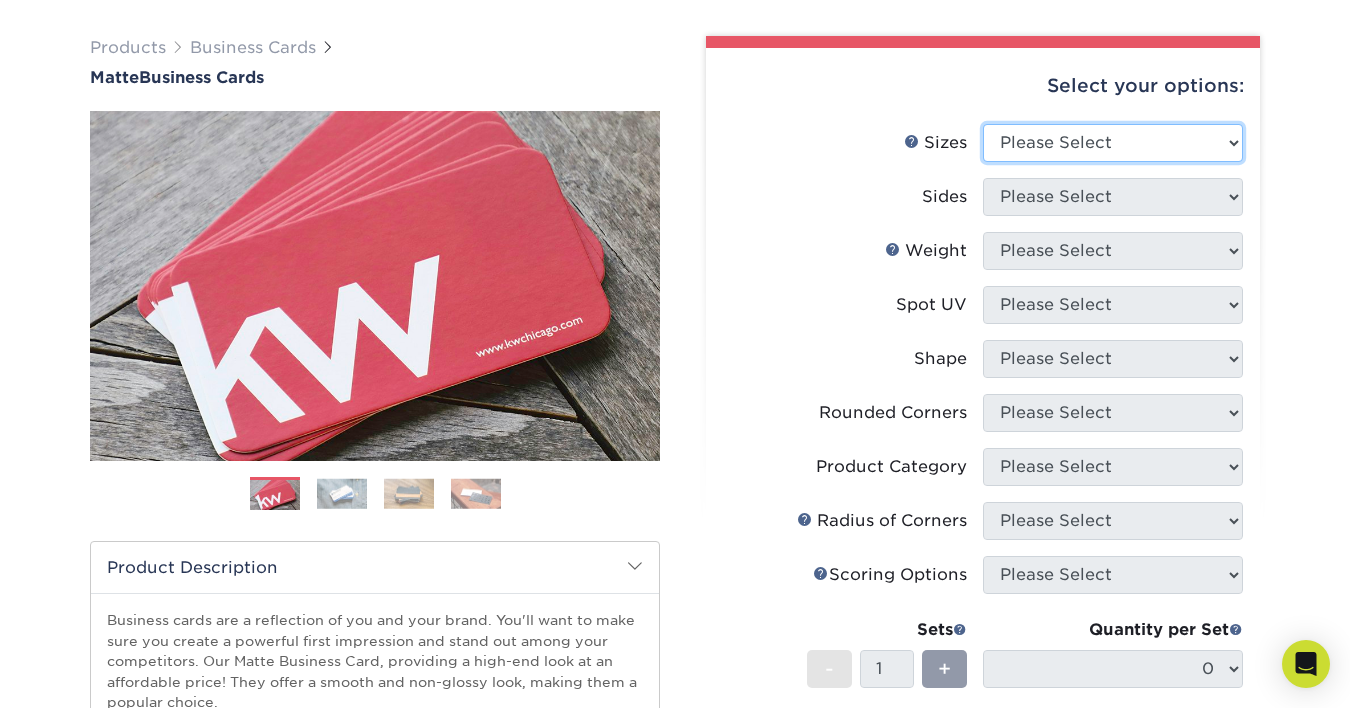 select on "2.00x3.50" 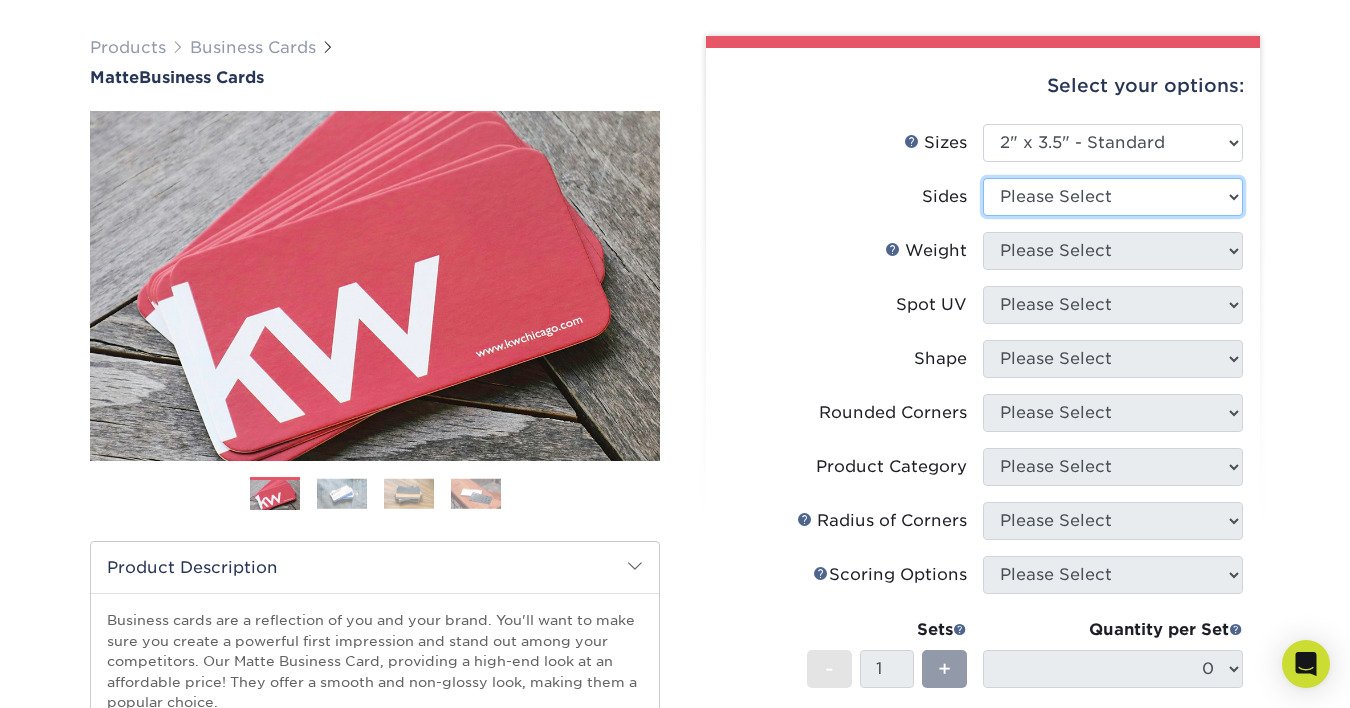 select on "13abbda7-1d64-4f25-8bb2-c179b224825d" 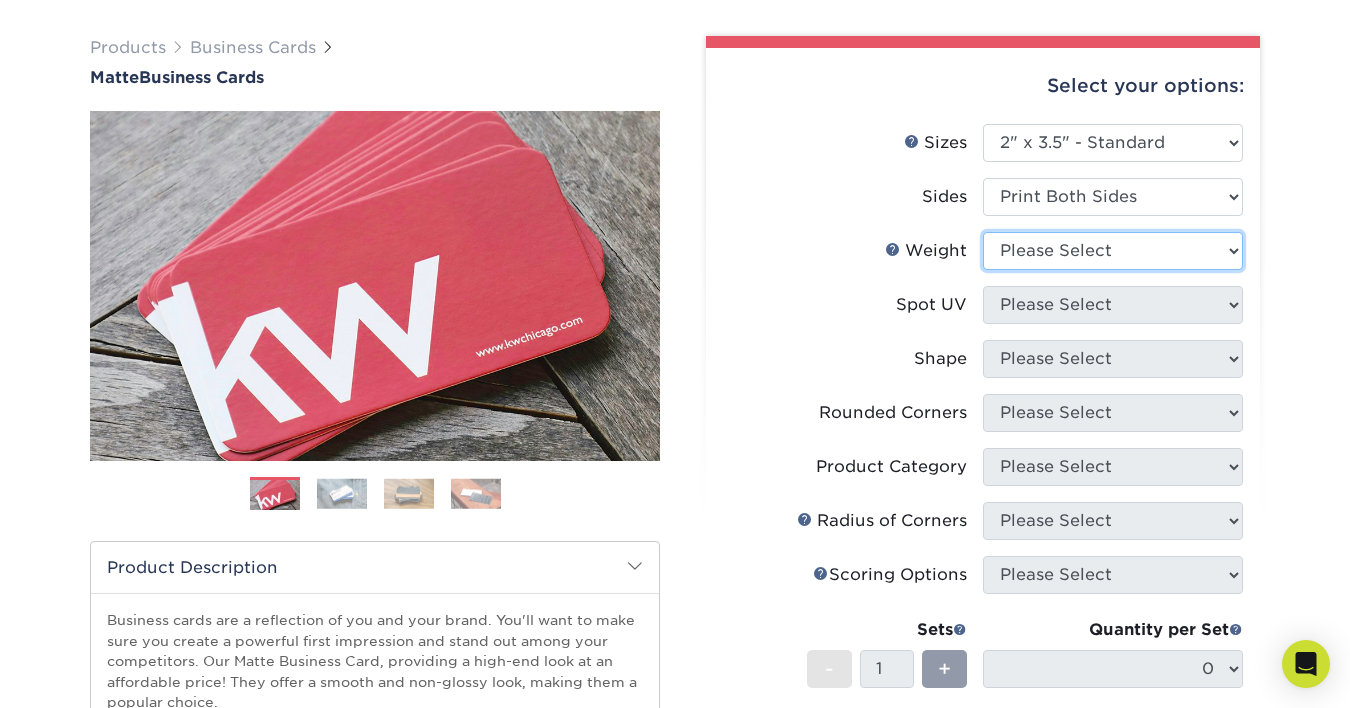 select on "16PT" 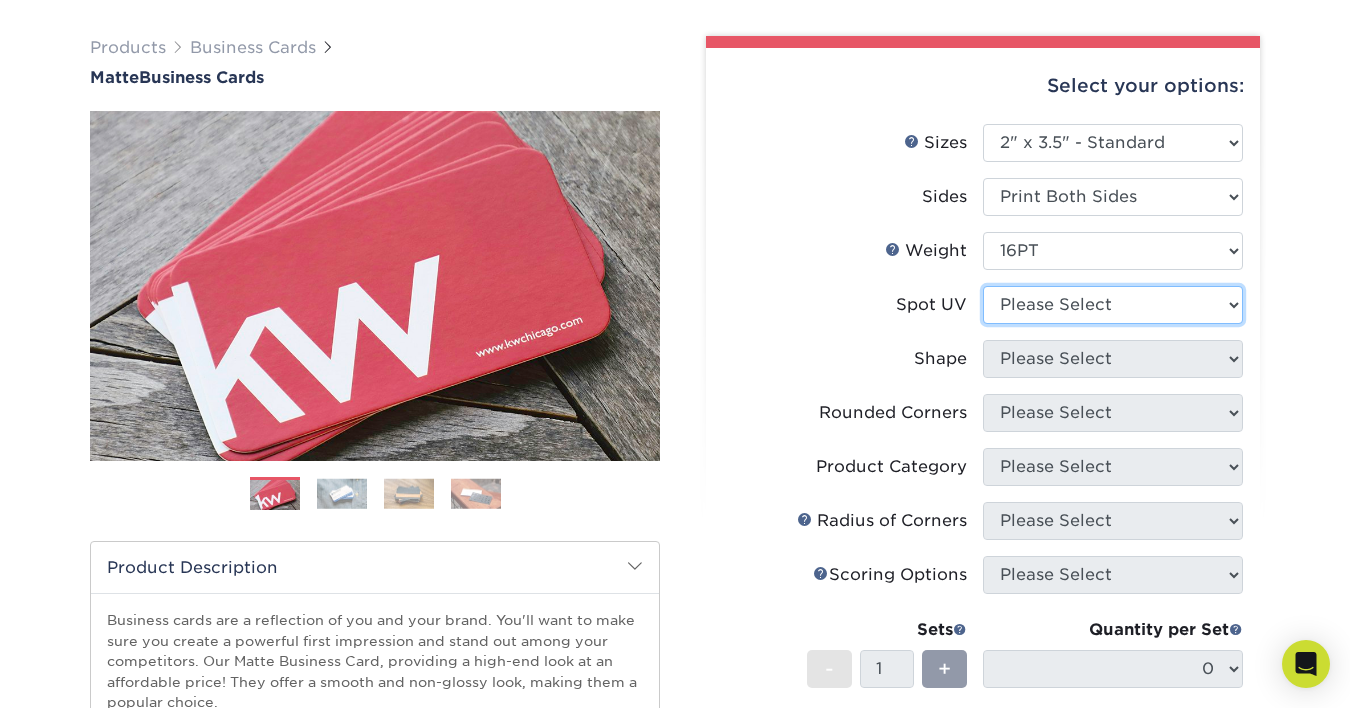 select on "0" 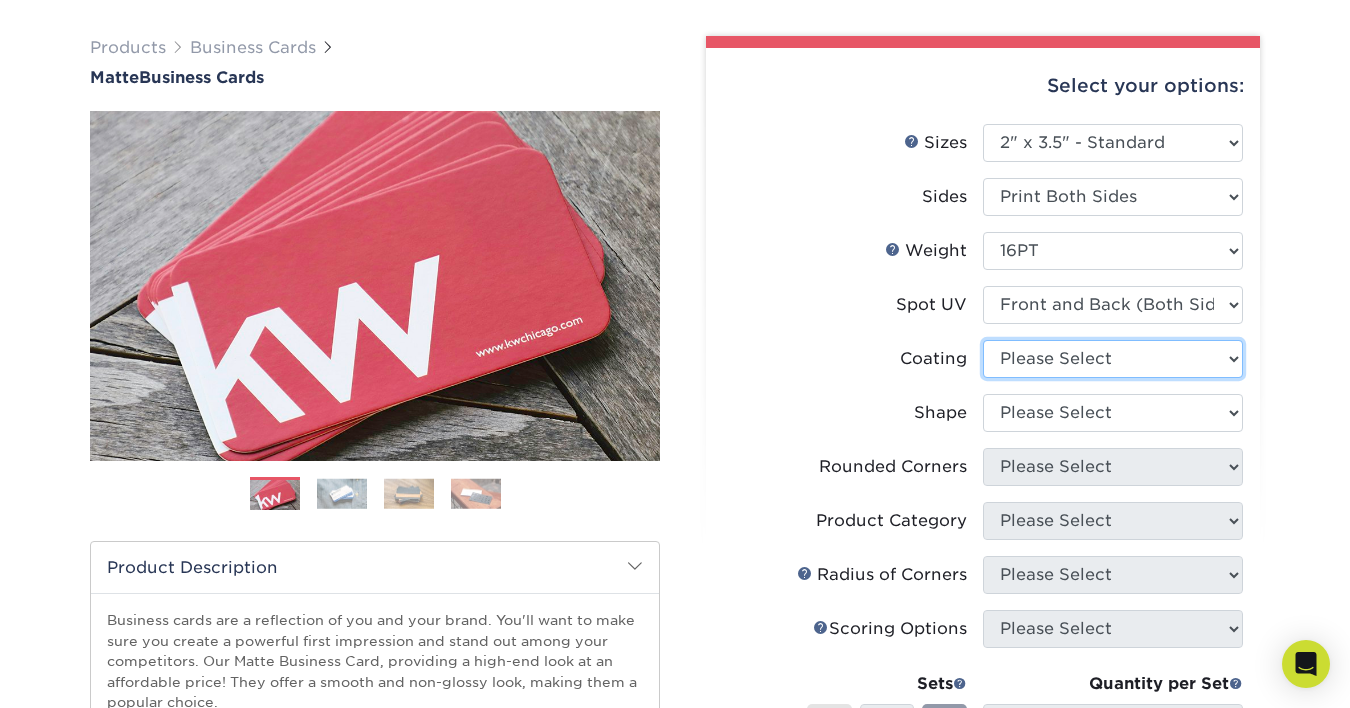 select on "121bb7b5-3b4d-429f-bd8d-bbf80e953313" 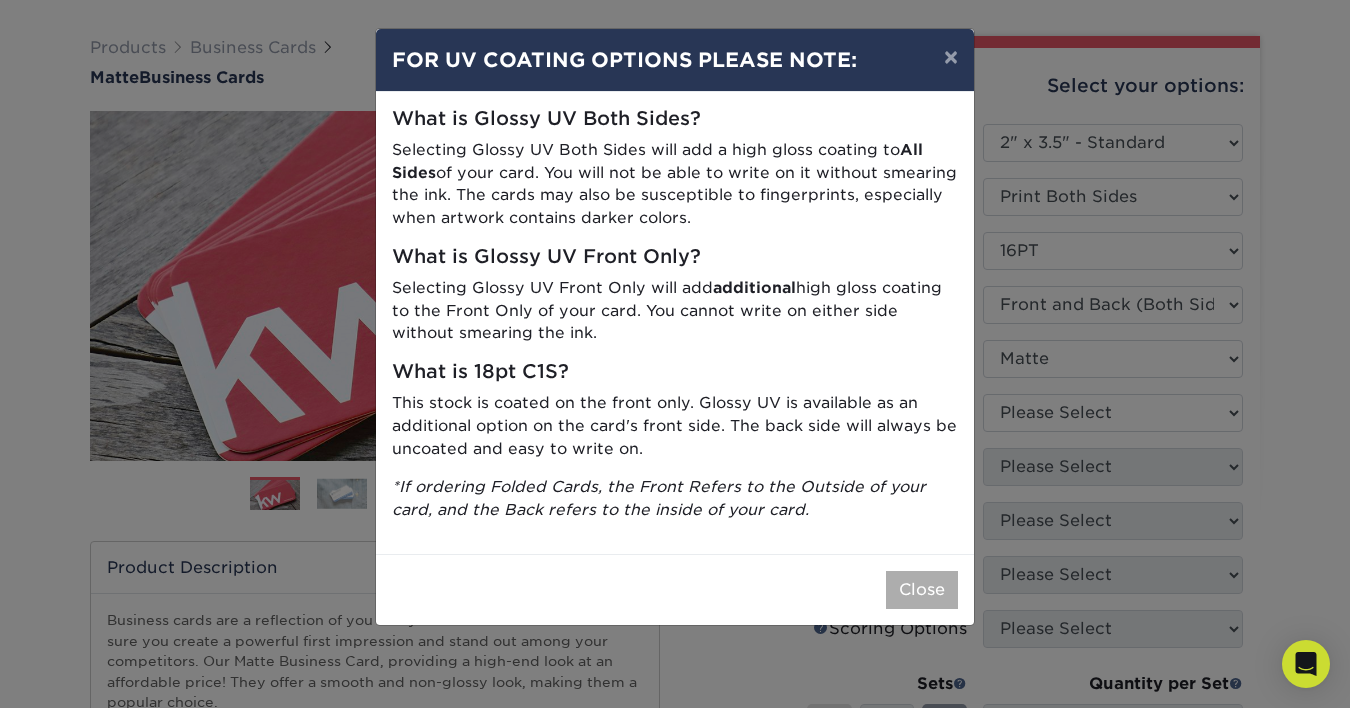 click on "Close" at bounding box center (922, 590) 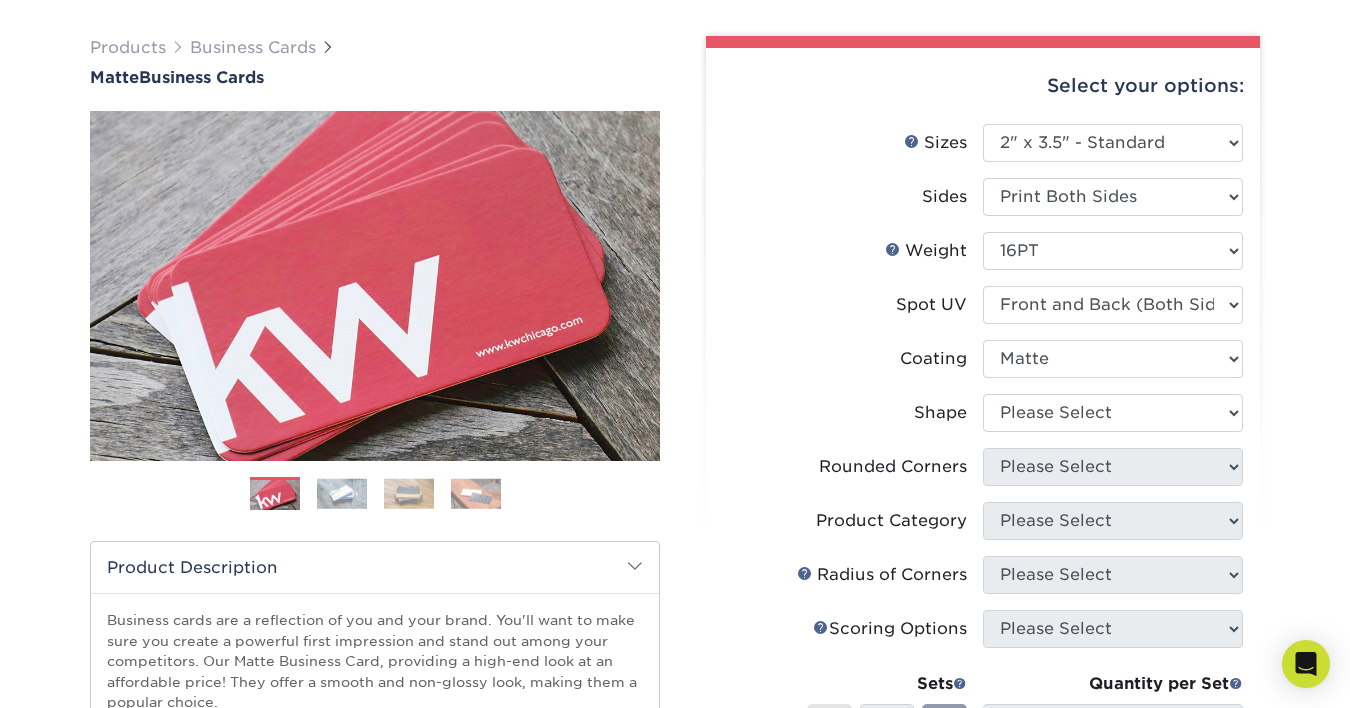 click on "Coating" at bounding box center (983, 367) 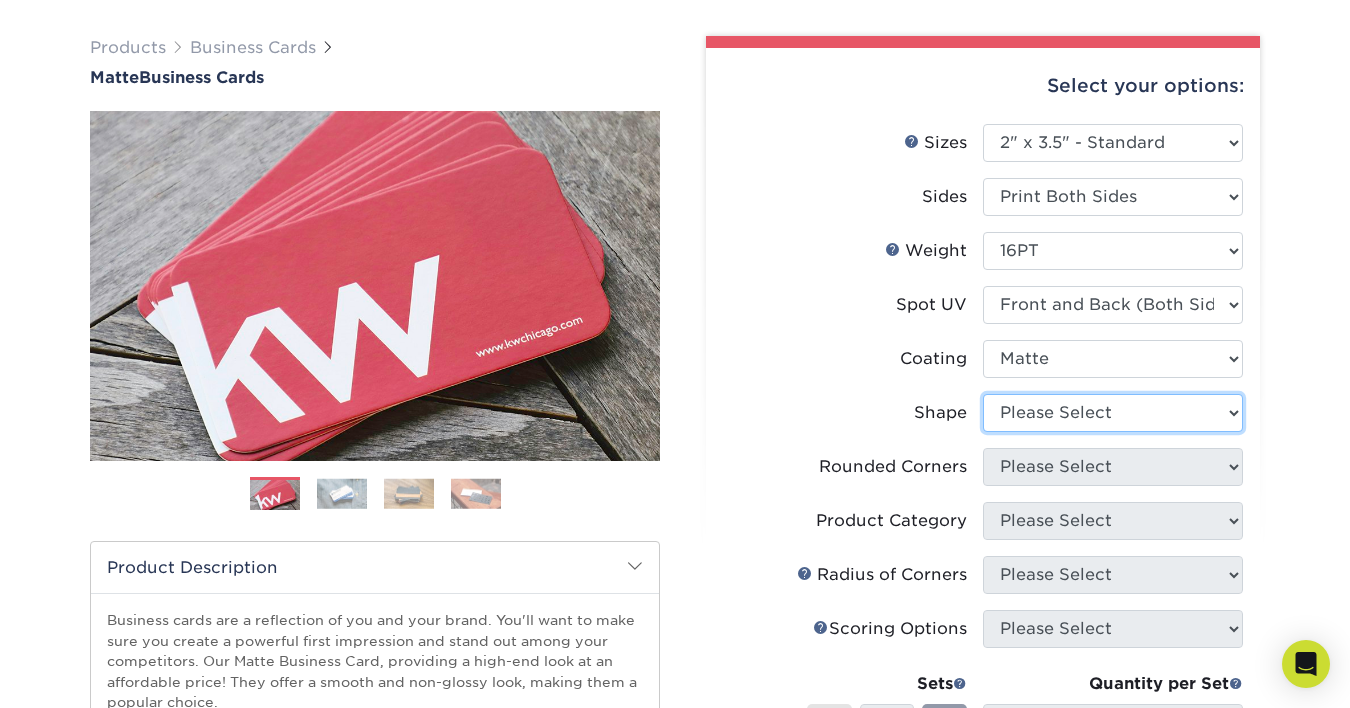 select on "standard" 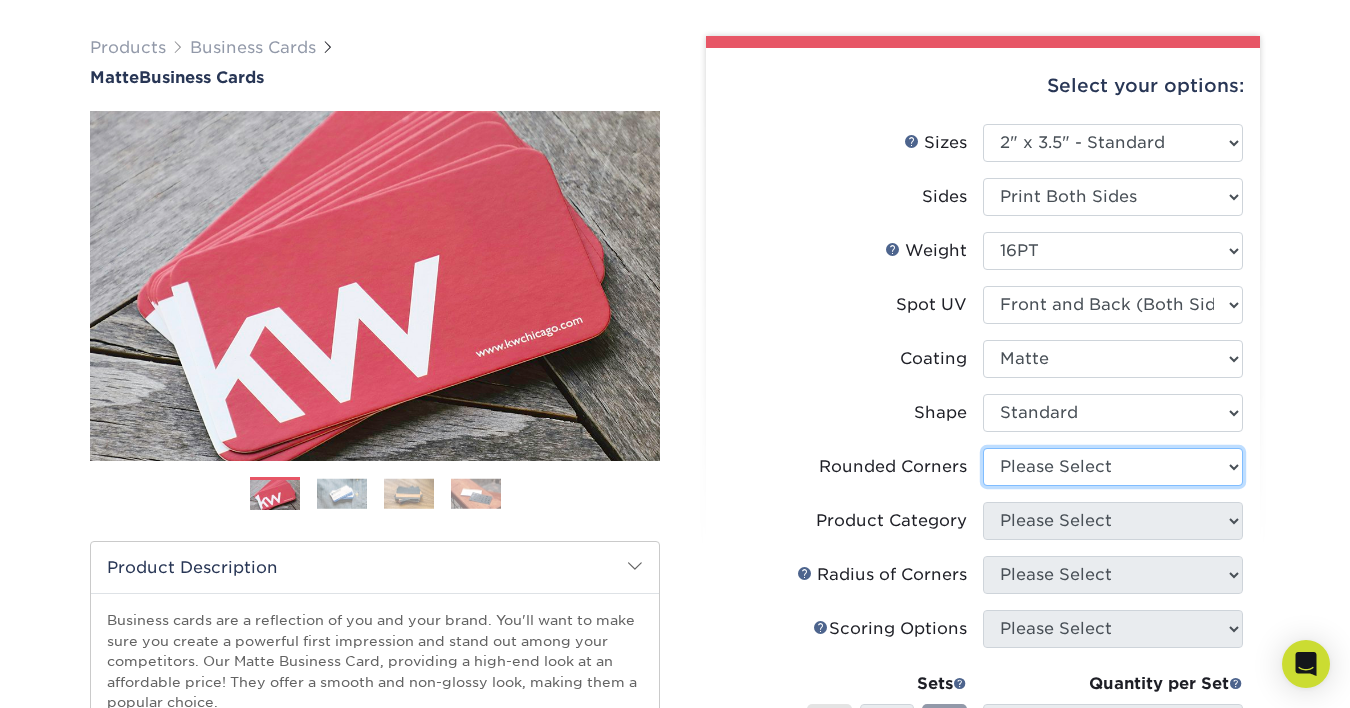 select on "0" 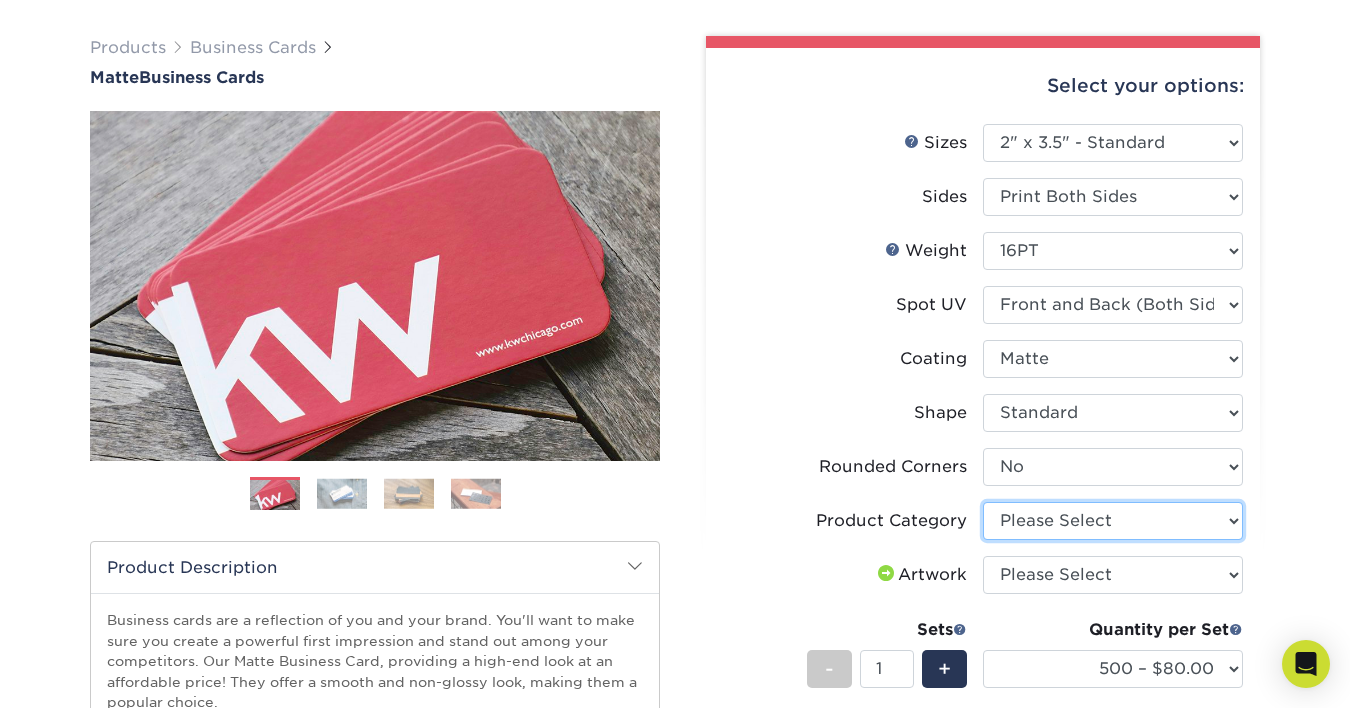 select on "3b5148f1-0588-4f88-a218-97bcfdce65c1" 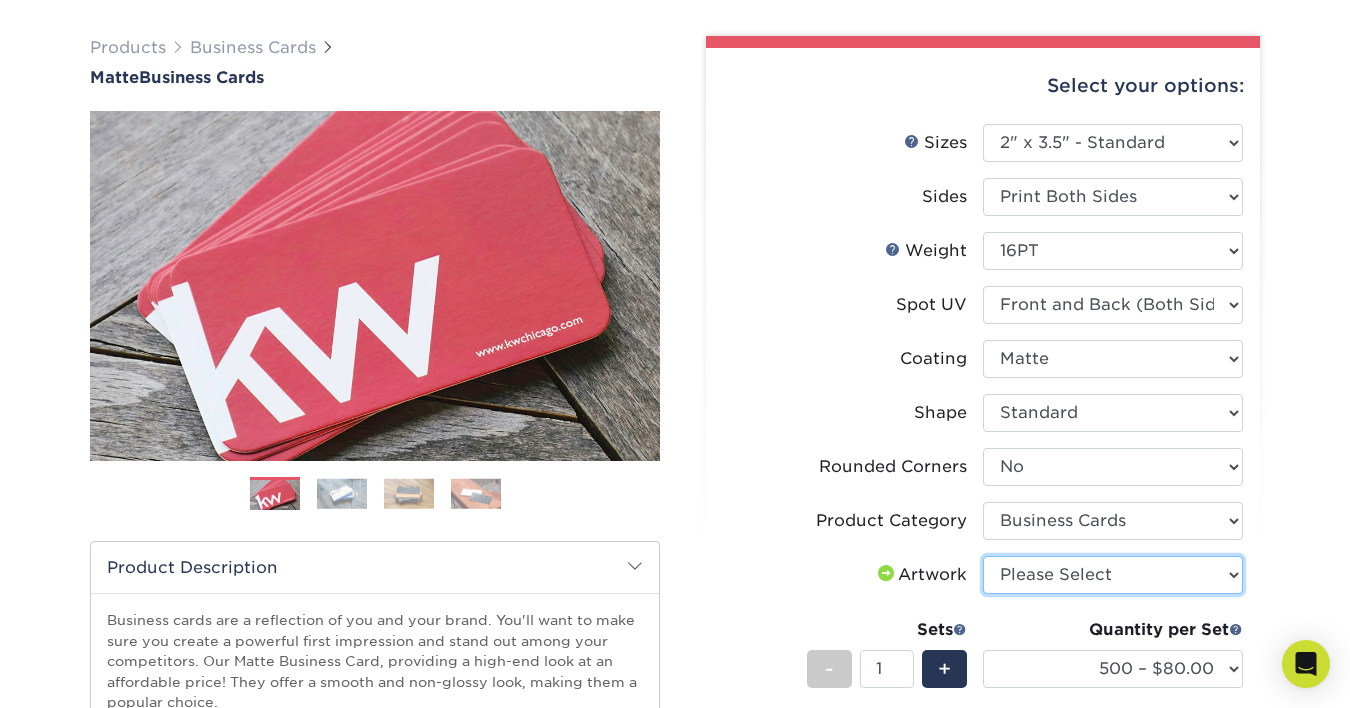 select on "upload" 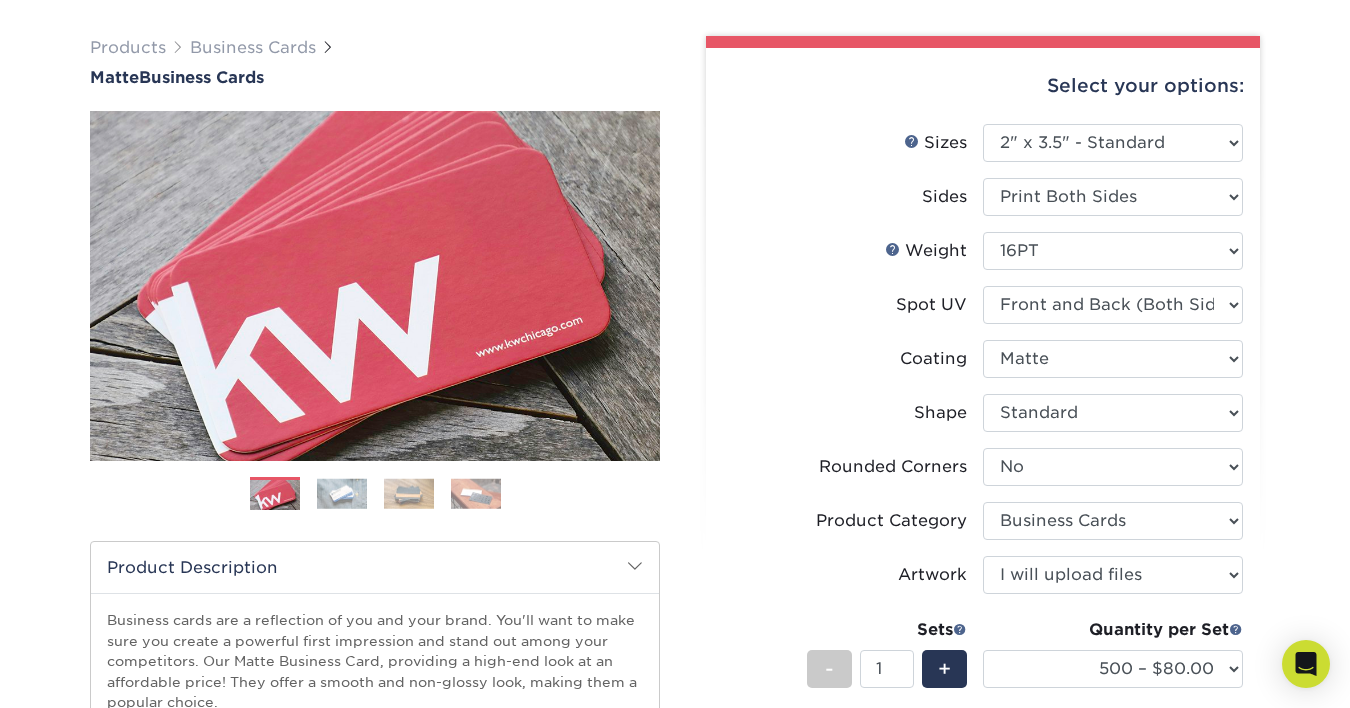 click on "Products
Business Cards
Matte  Business Cards
Previous Next
100 $ 8" at bounding box center [675, 581] 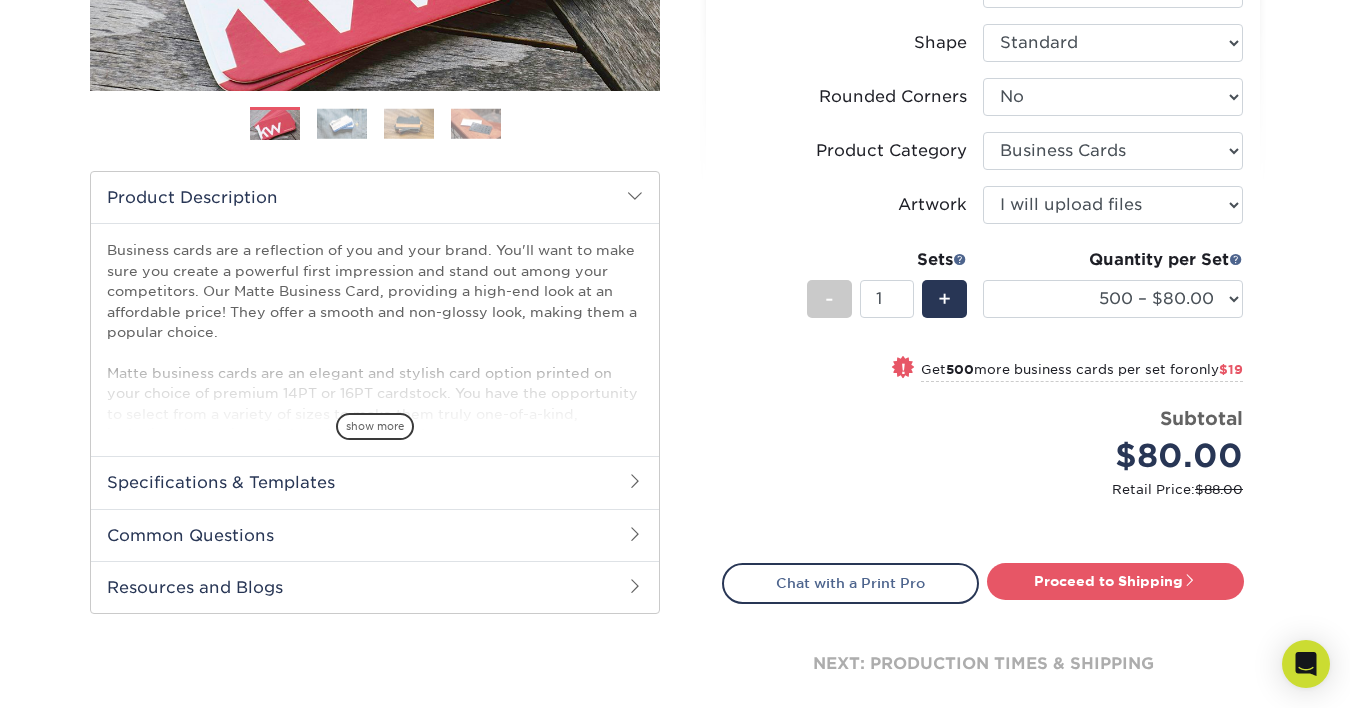 scroll, scrollTop: 573, scrollLeft: 0, axis: vertical 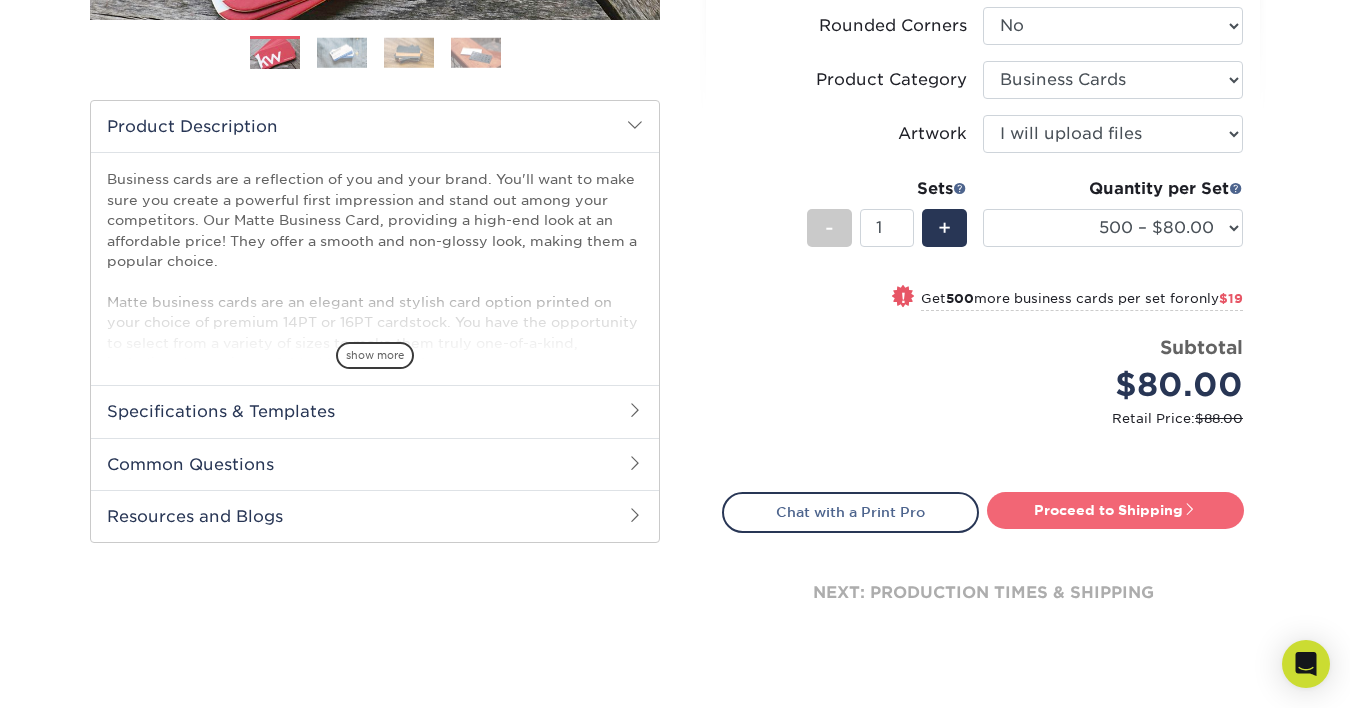 click on "Proceed to Shipping" at bounding box center (1115, 510) 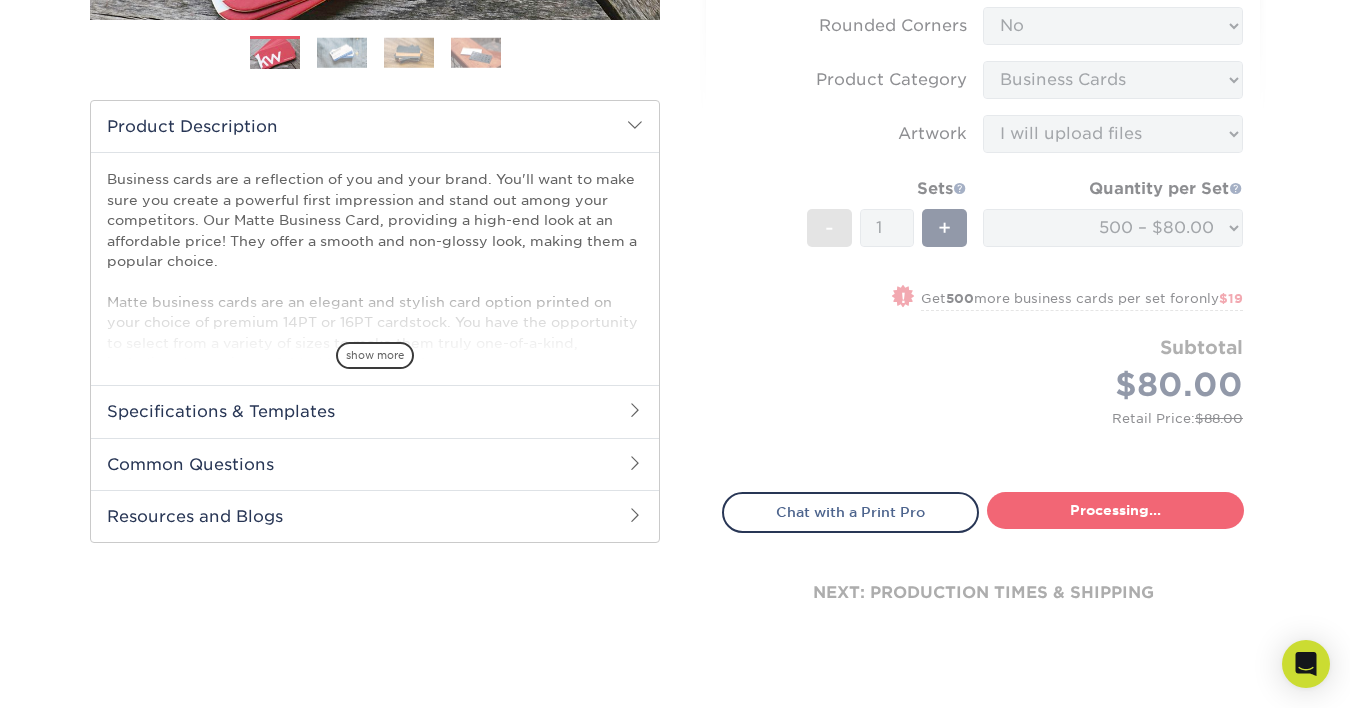 type on "Set 1" 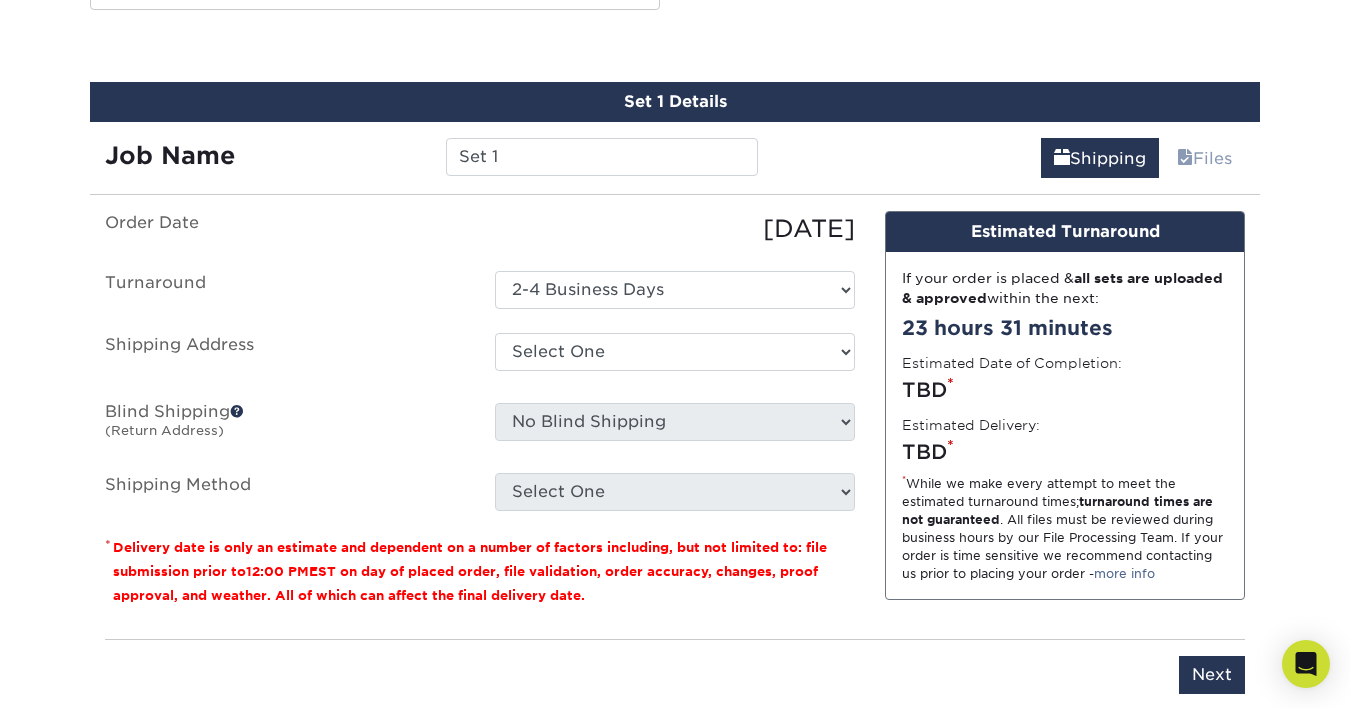 scroll, scrollTop: 1118, scrollLeft: 0, axis: vertical 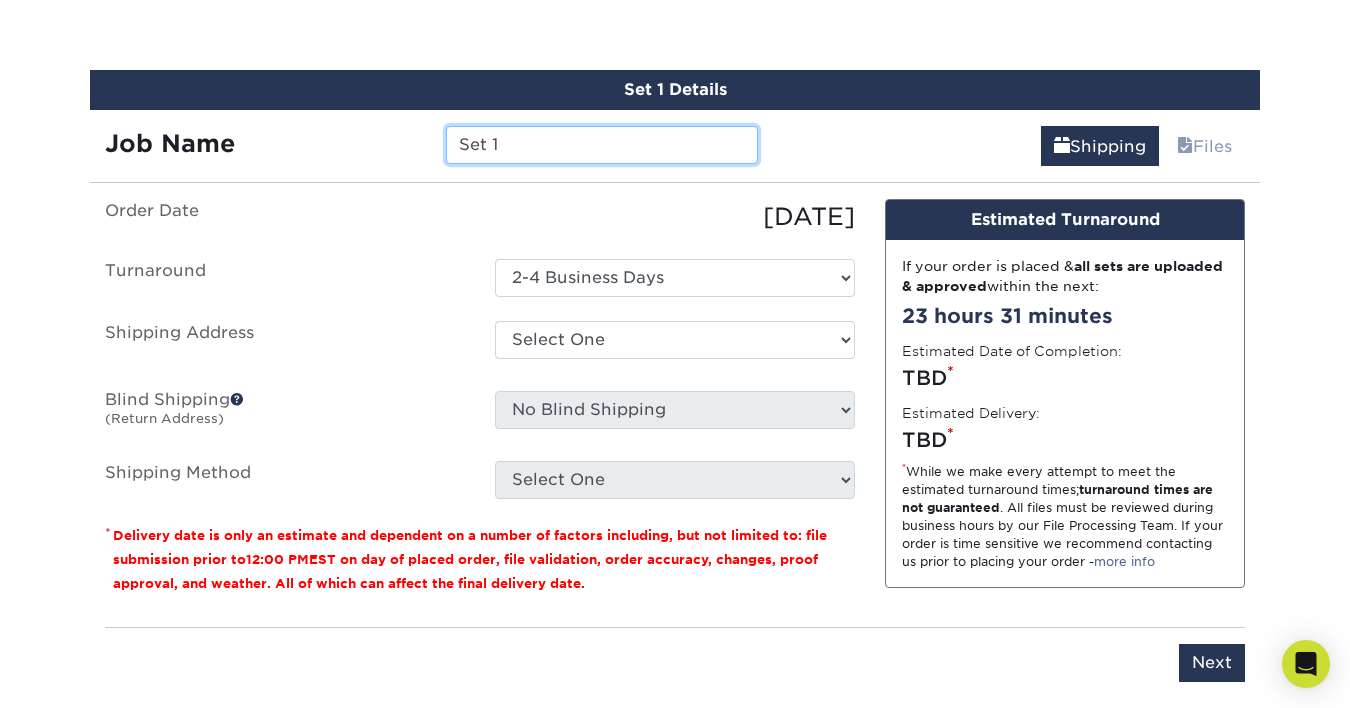 click on "Set 1" at bounding box center (601, 145) 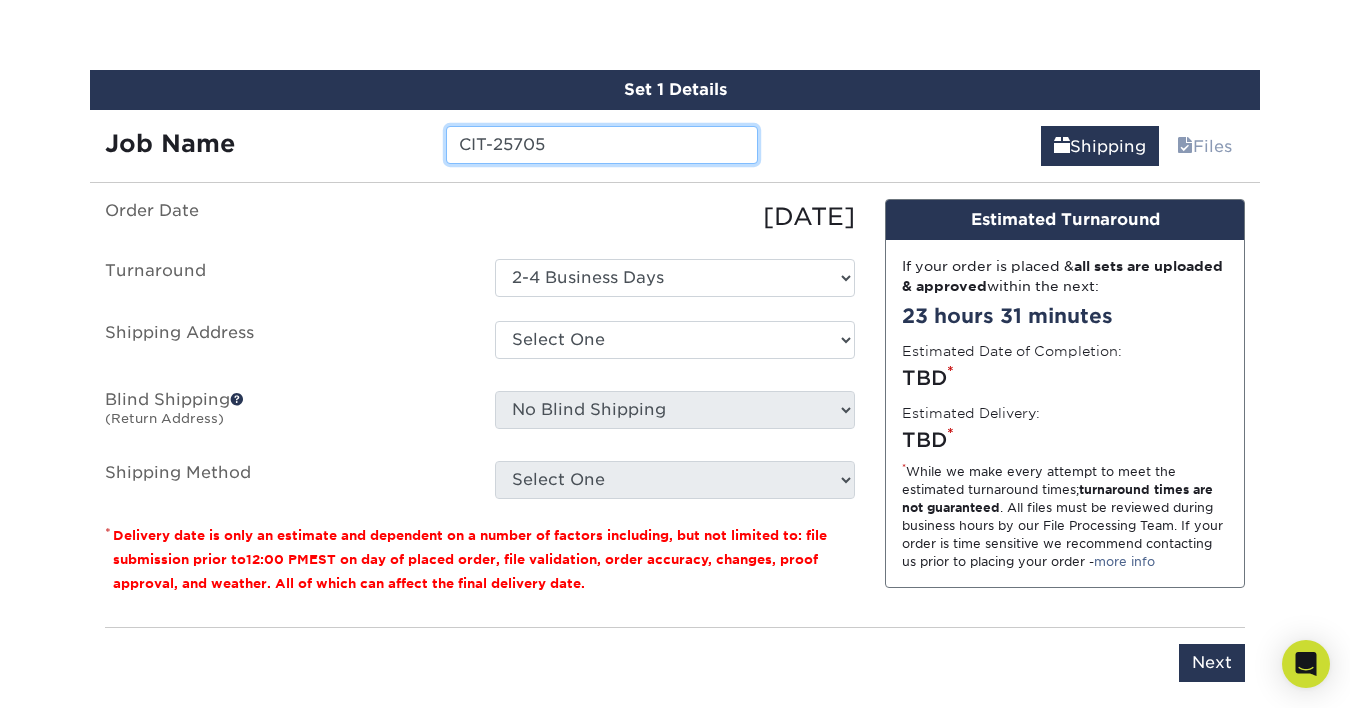 click on "CIT-25705" at bounding box center (601, 145) 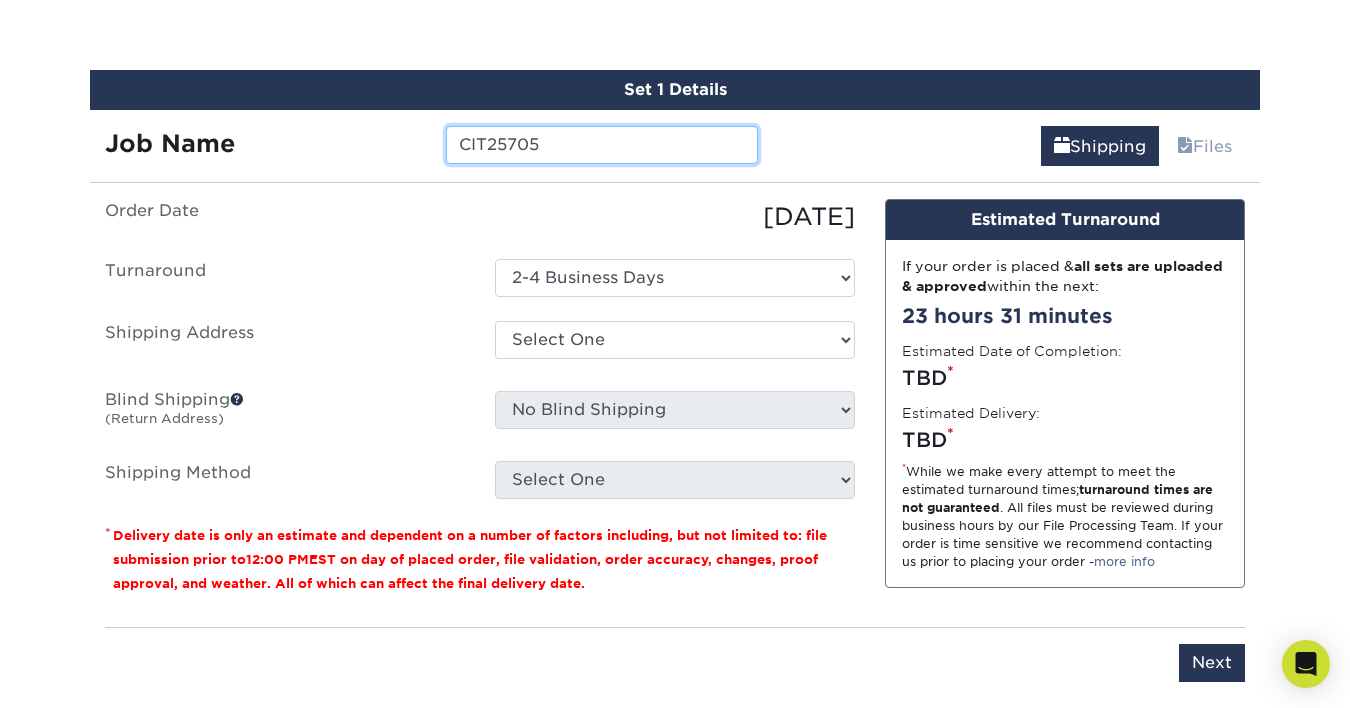 click on "CIT25705" at bounding box center [601, 145] 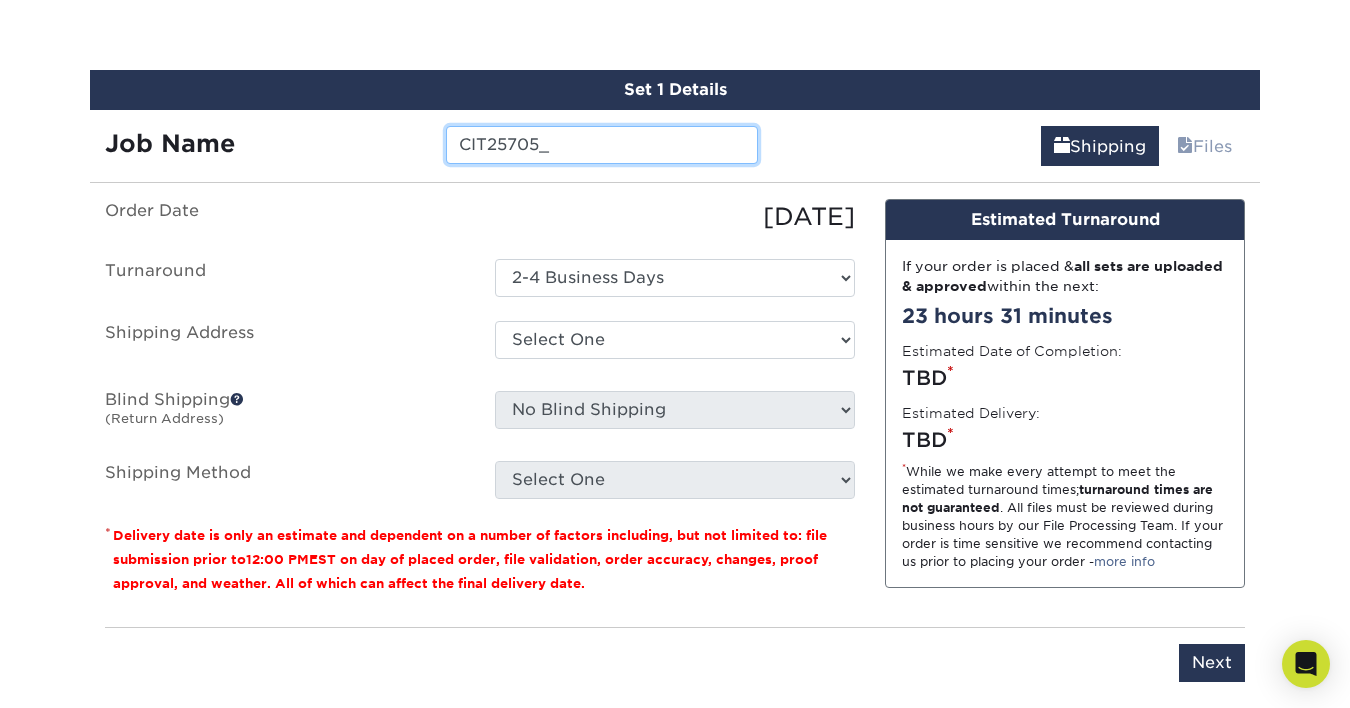 paste on "Zheng Business Card" 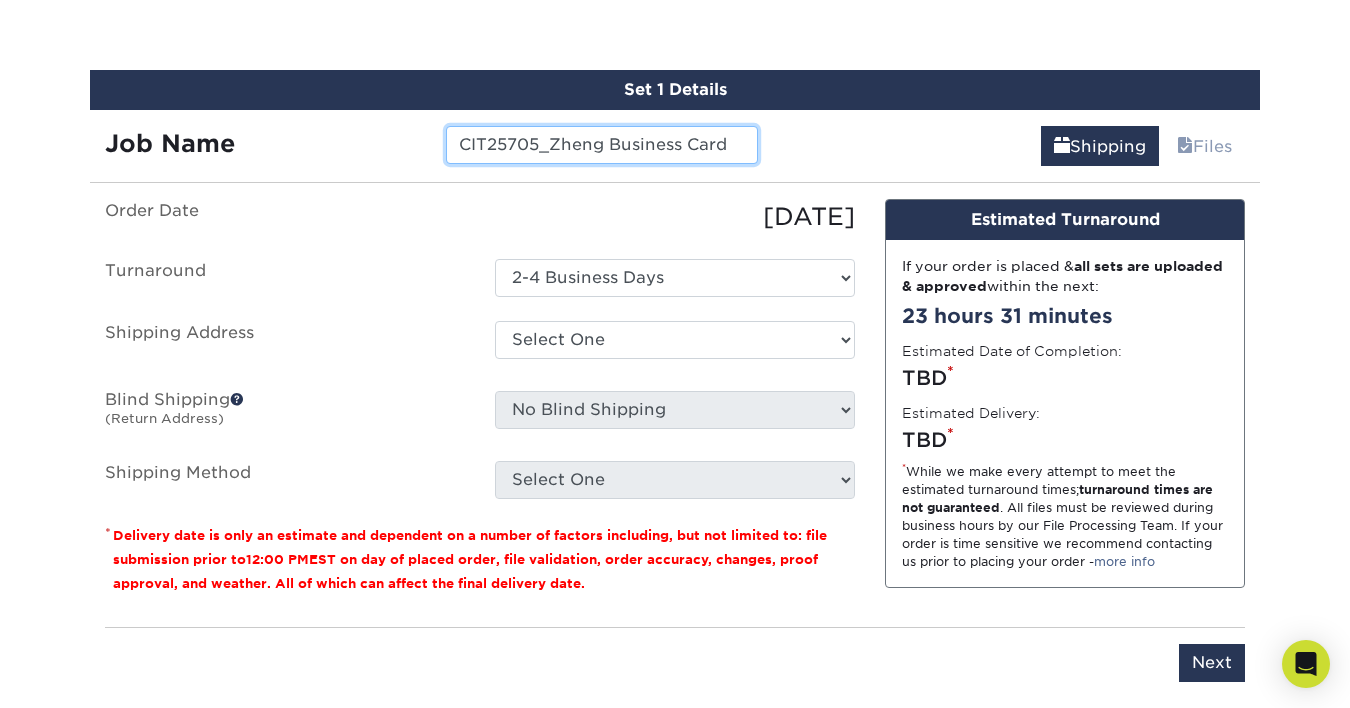 click on "CIT25705_Zheng Business Card" at bounding box center (601, 145) 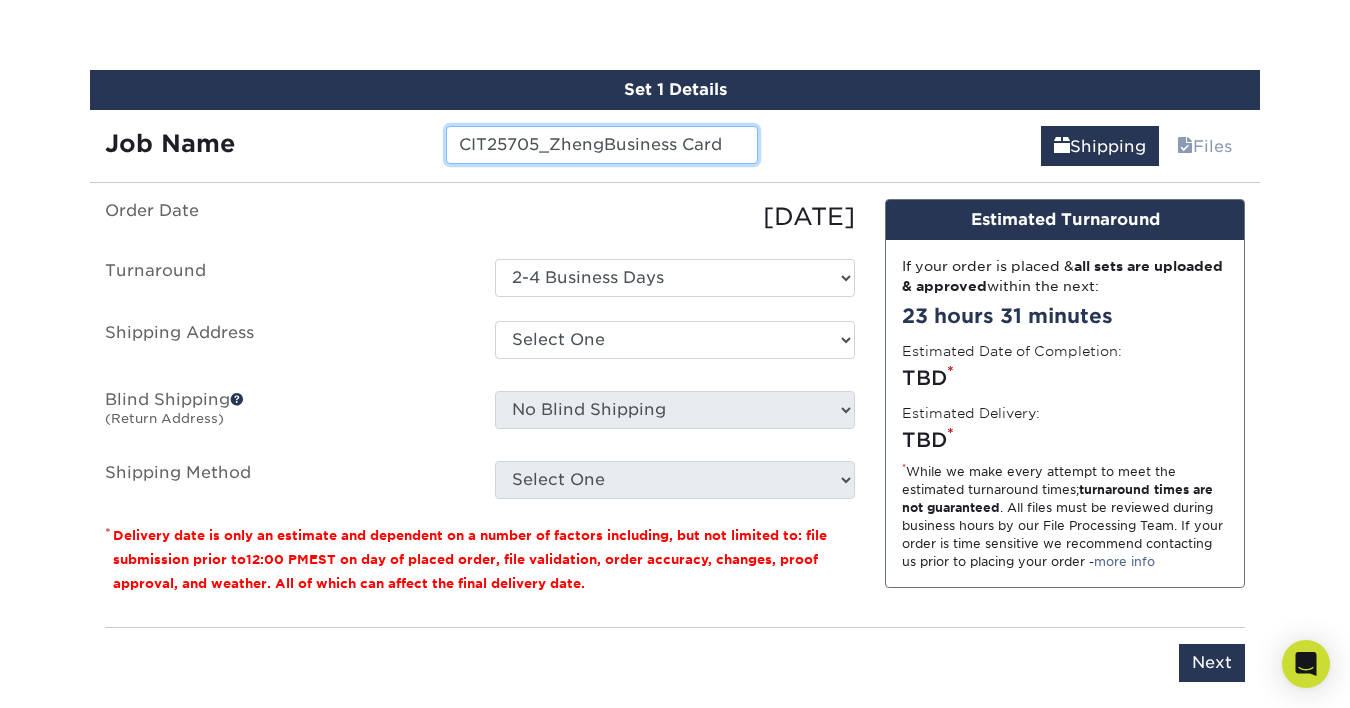 drag, startPoint x: 721, startPoint y: 145, endPoint x: 605, endPoint y: 148, distance: 116.03879 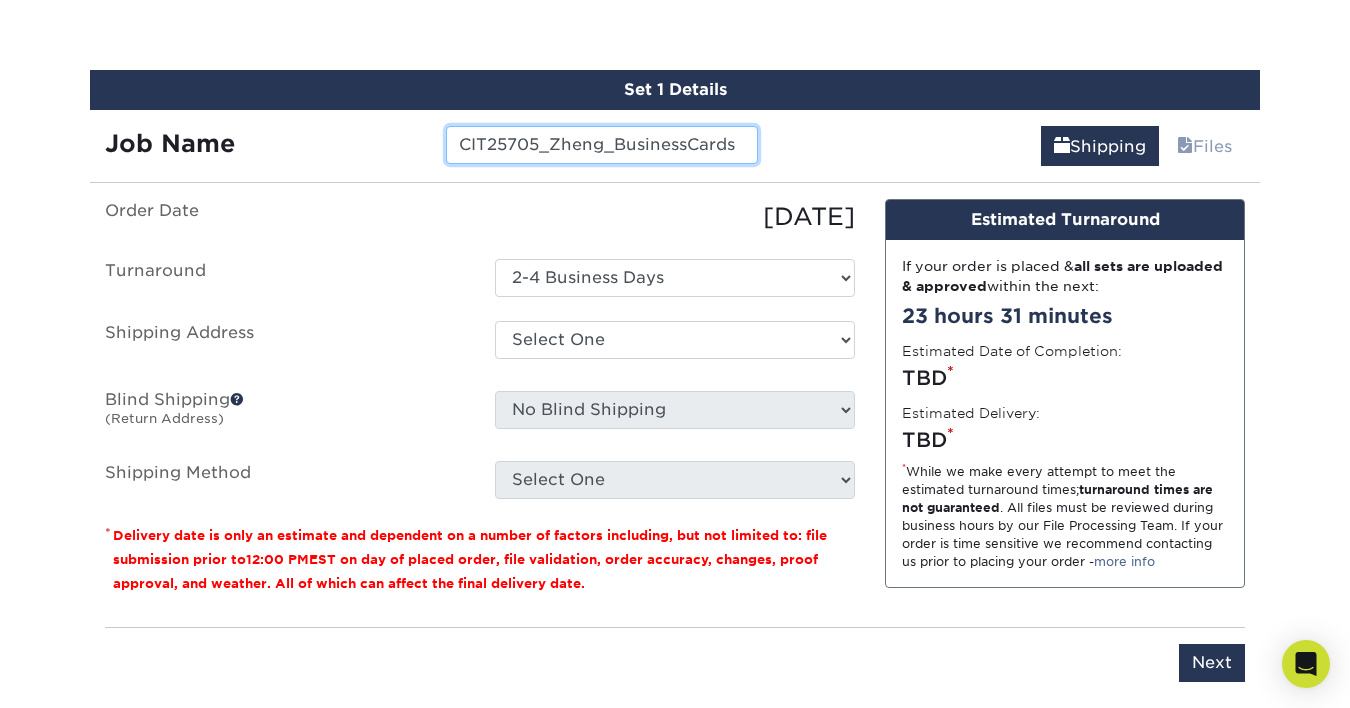type on "CIT25705_Zheng_BusinessCards" 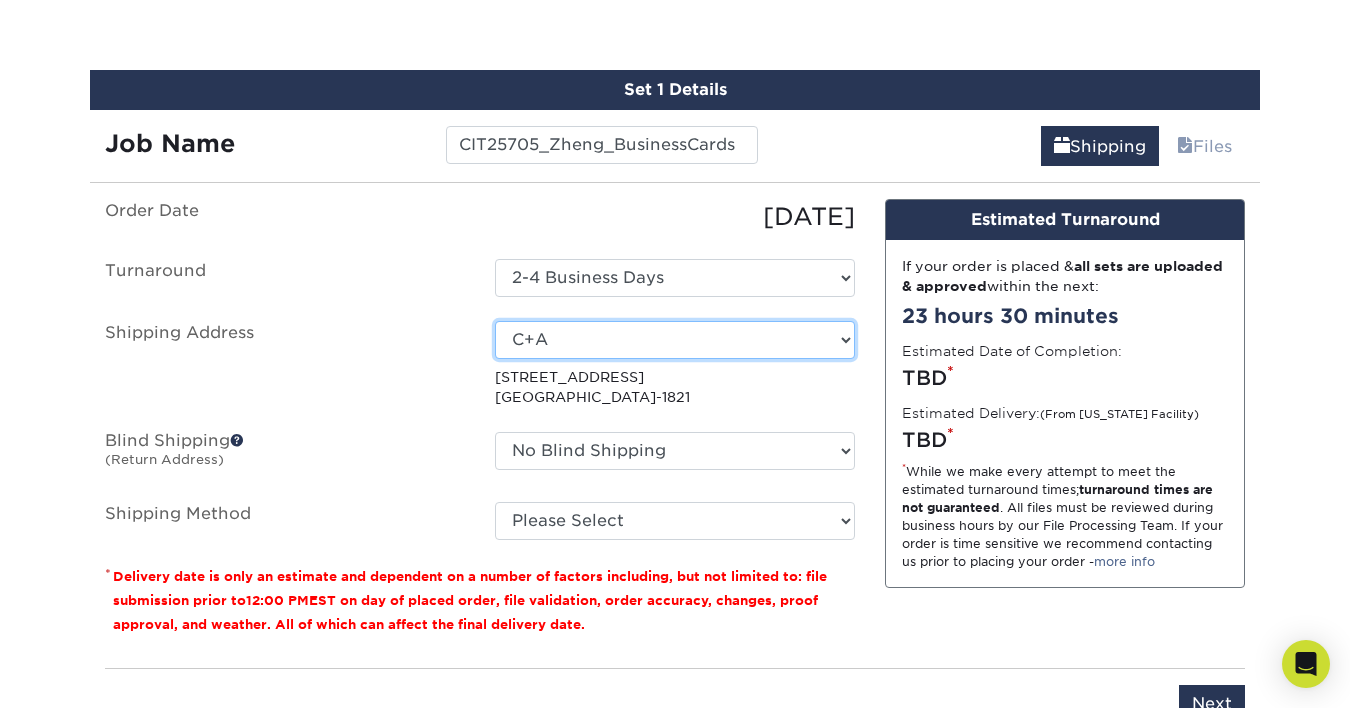 select on "246561" 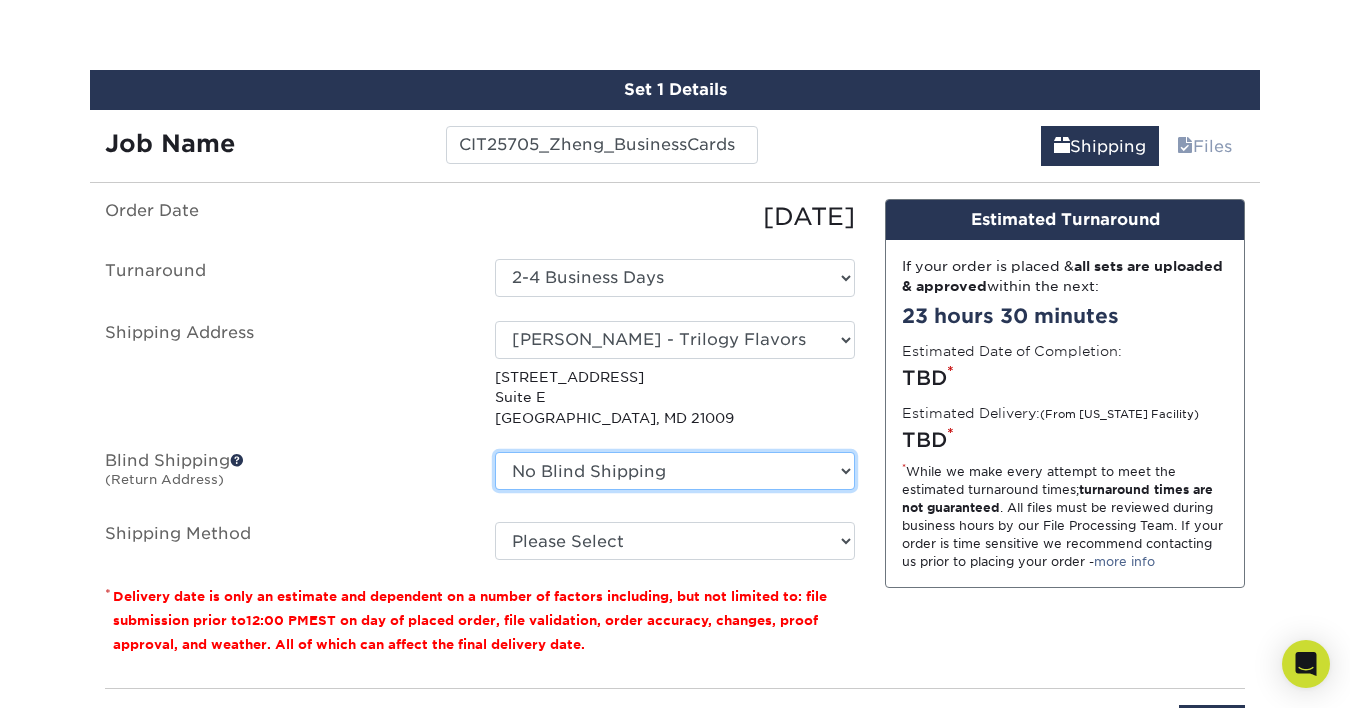 select on "224281" 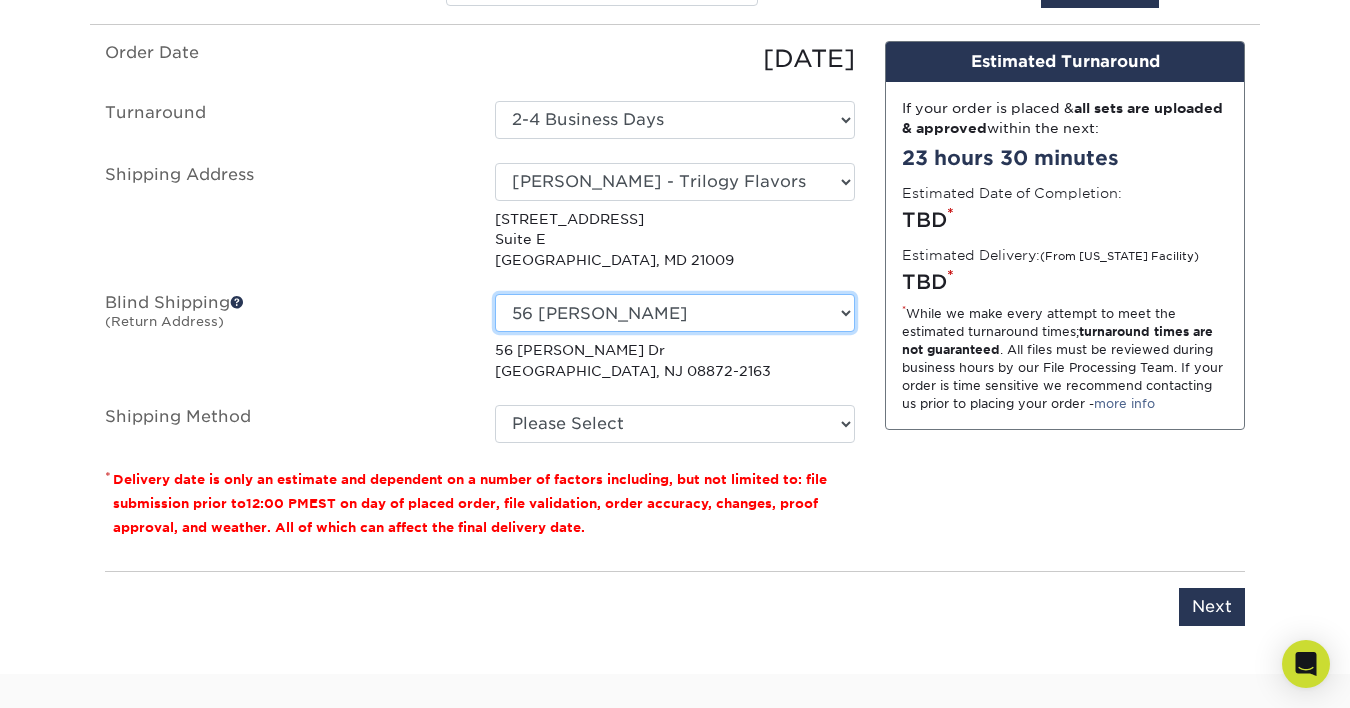 scroll, scrollTop: 1312, scrollLeft: 0, axis: vertical 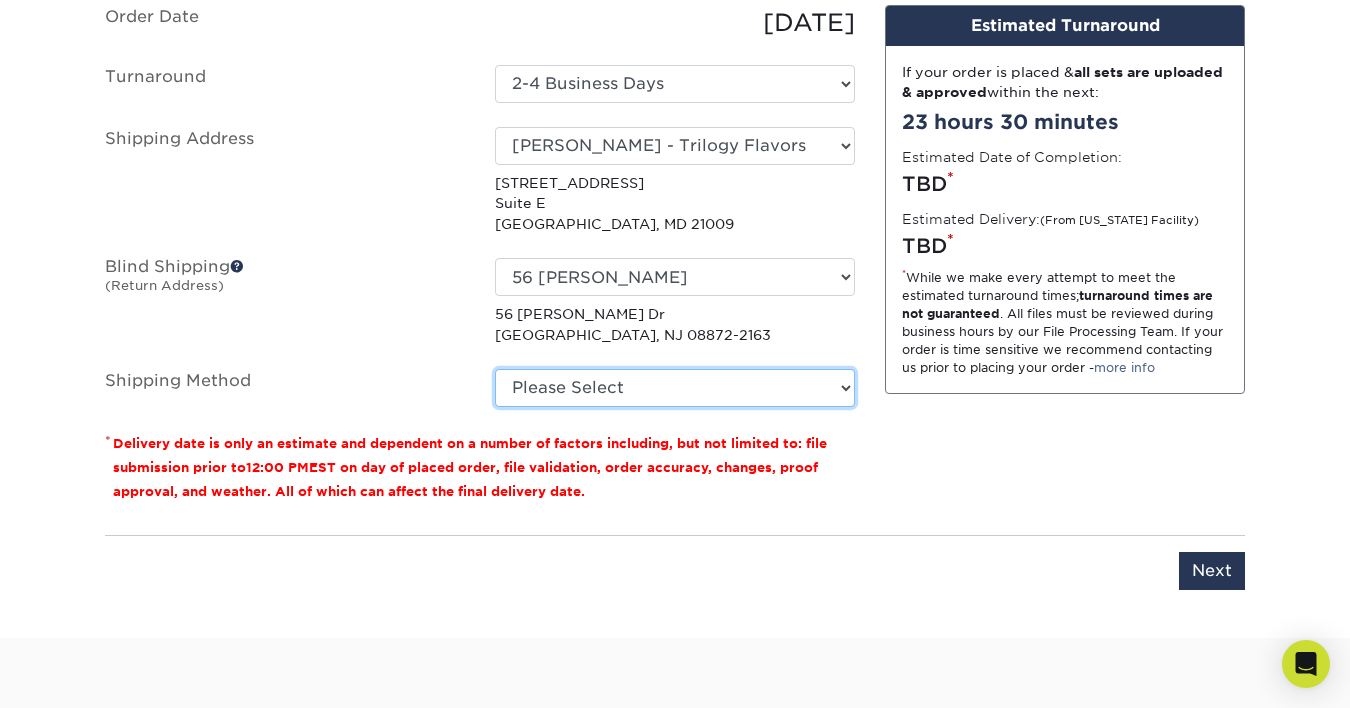 select on "03" 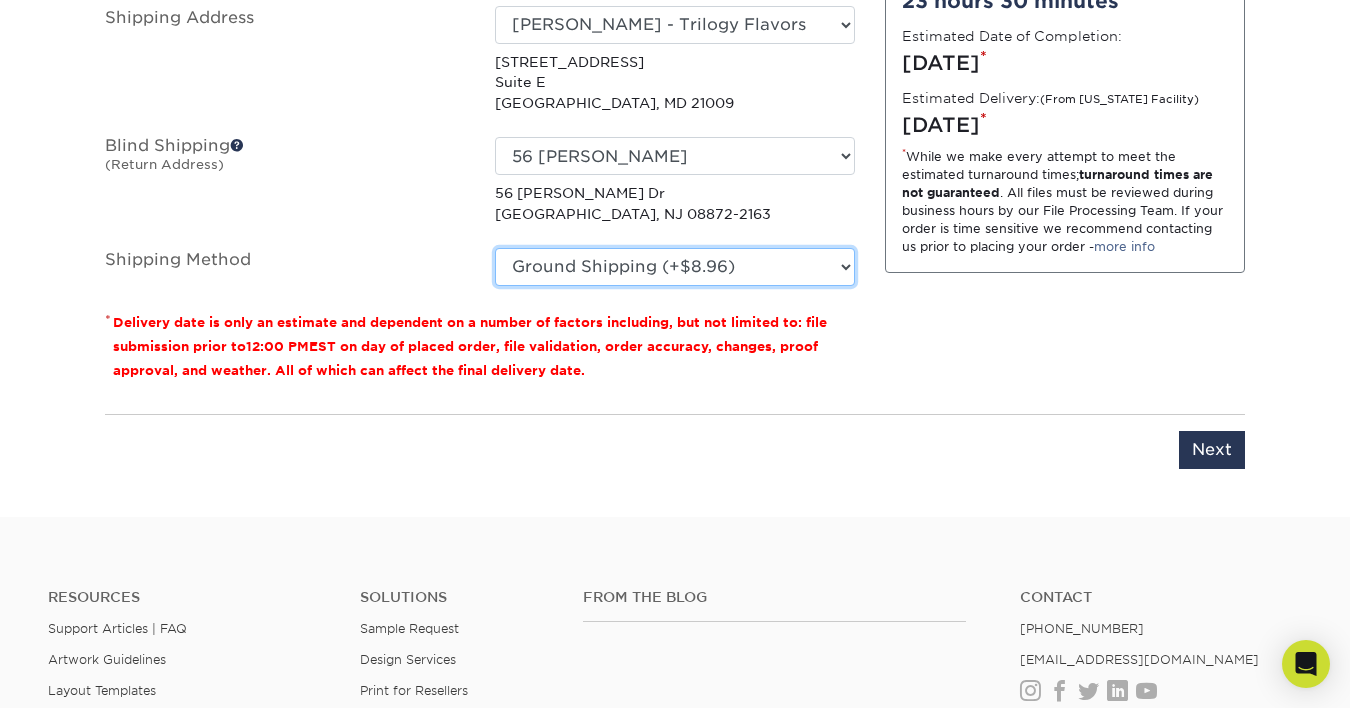 scroll, scrollTop: 1435, scrollLeft: 0, axis: vertical 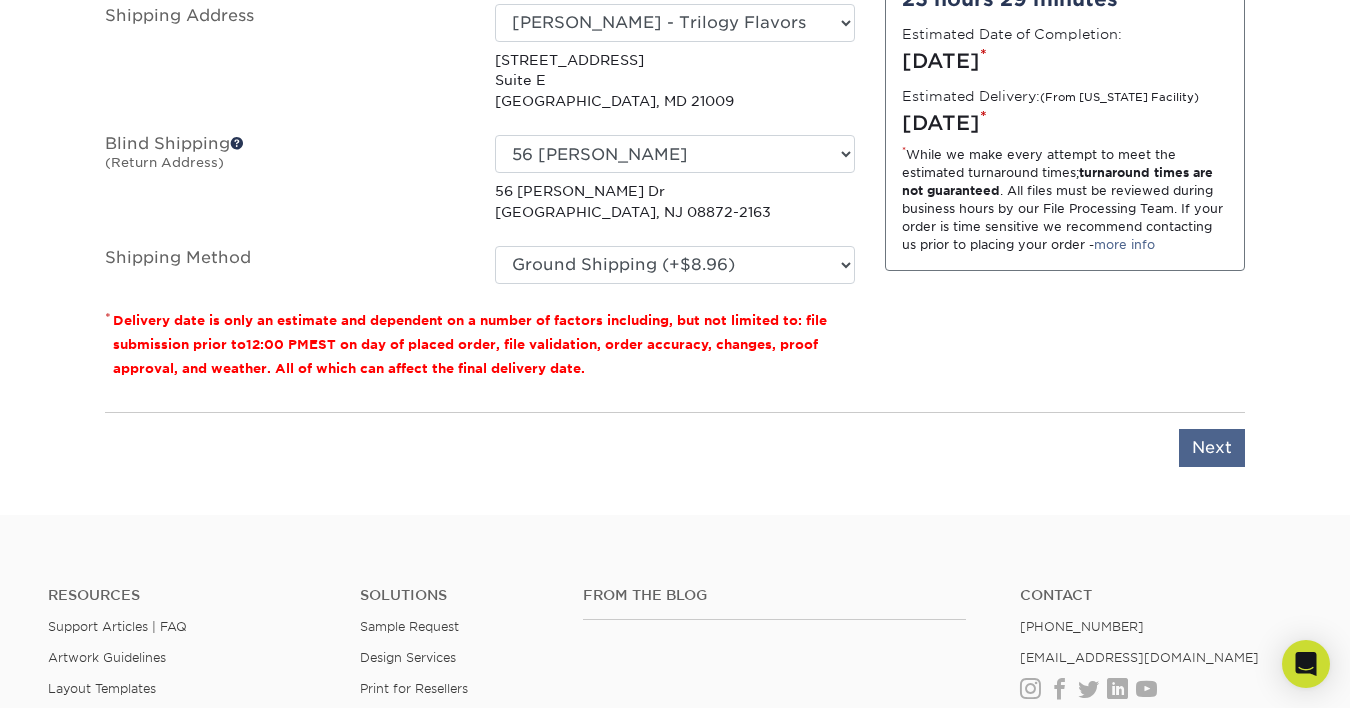 click on "Next" at bounding box center [1212, 448] 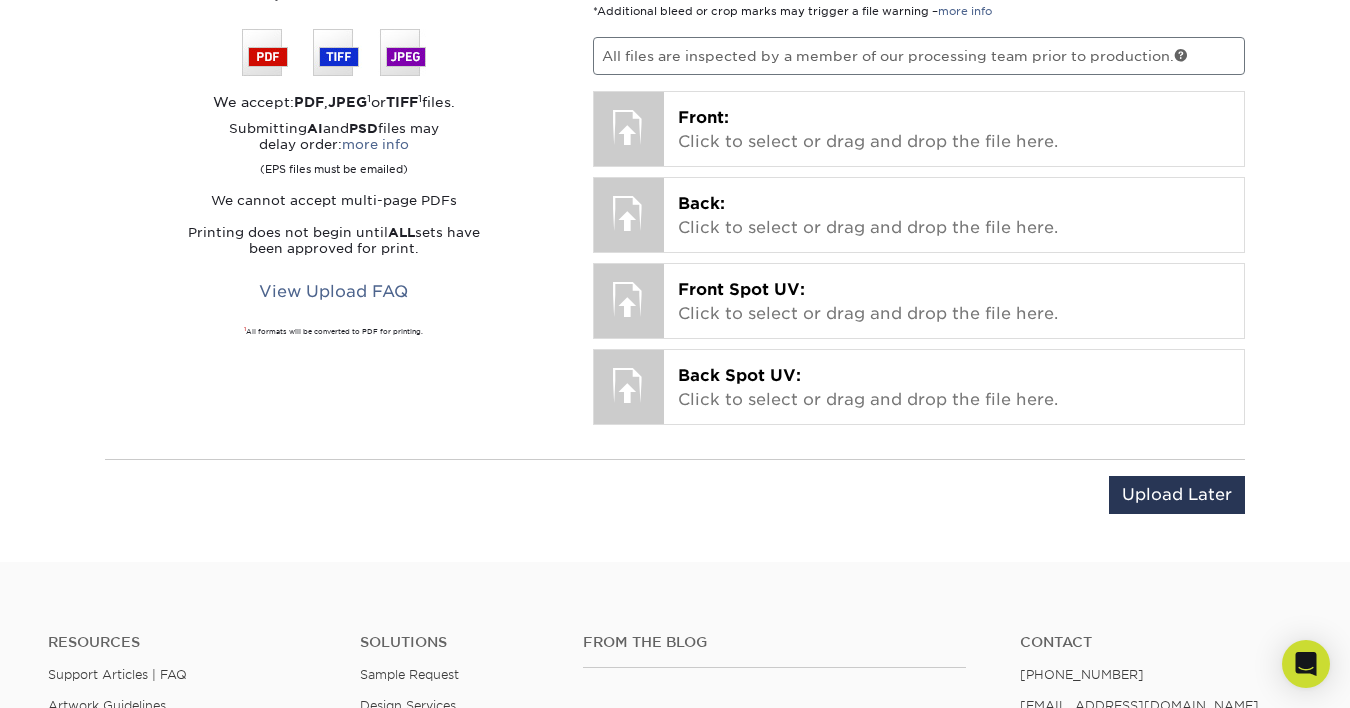 scroll, scrollTop: 1339, scrollLeft: 0, axis: vertical 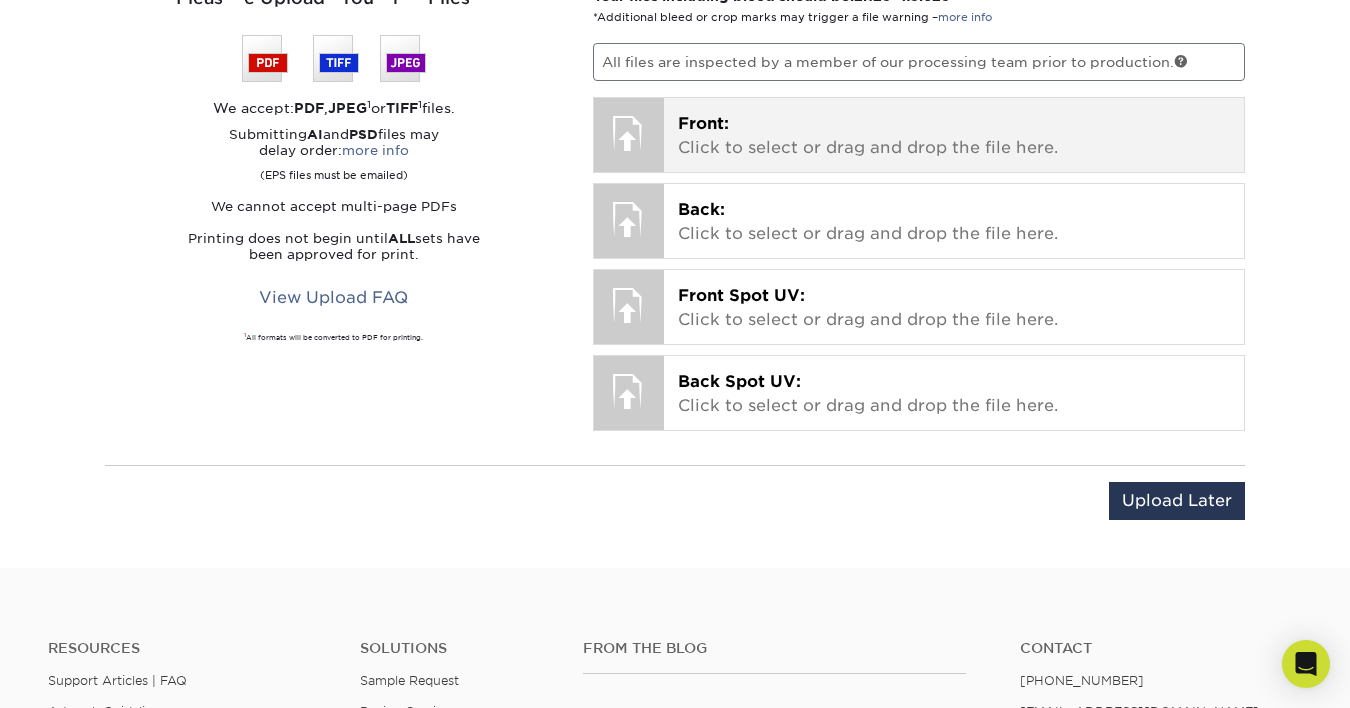 click at bounding box center [629, 133] 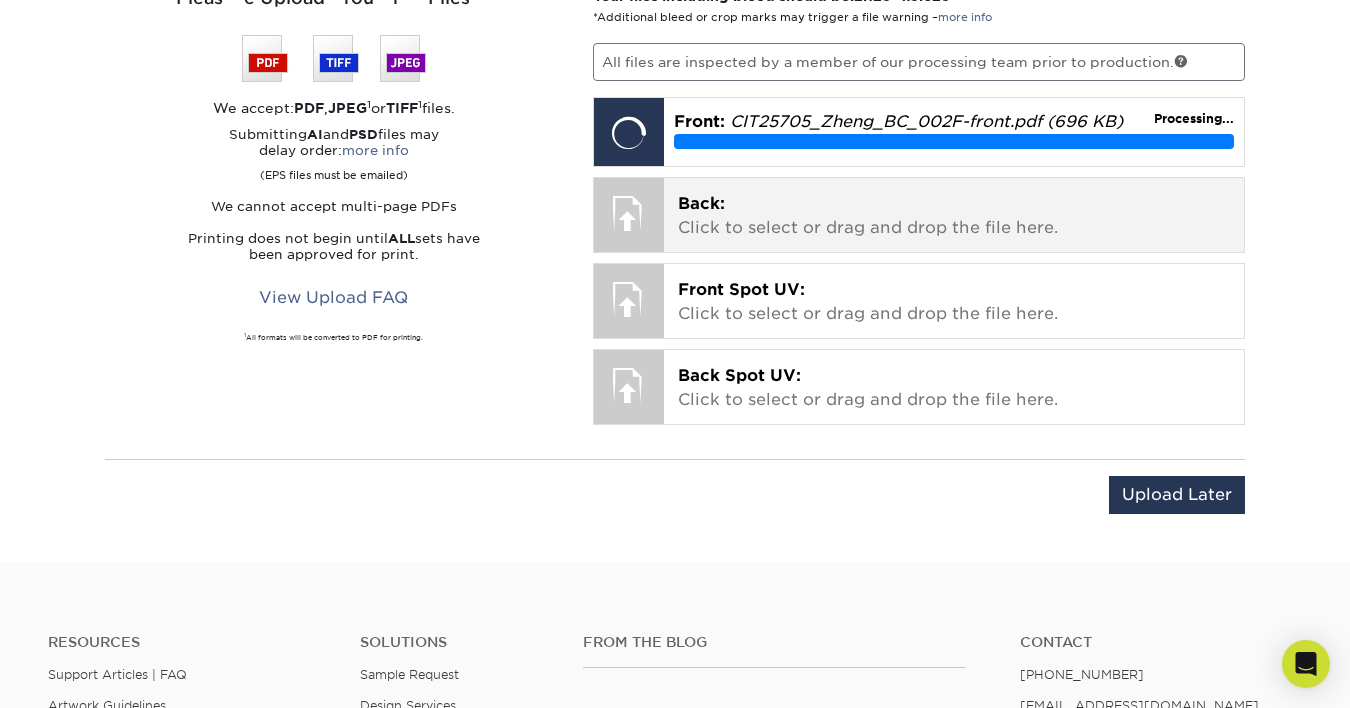 click on "Back:" at bounding box center [701, 203] 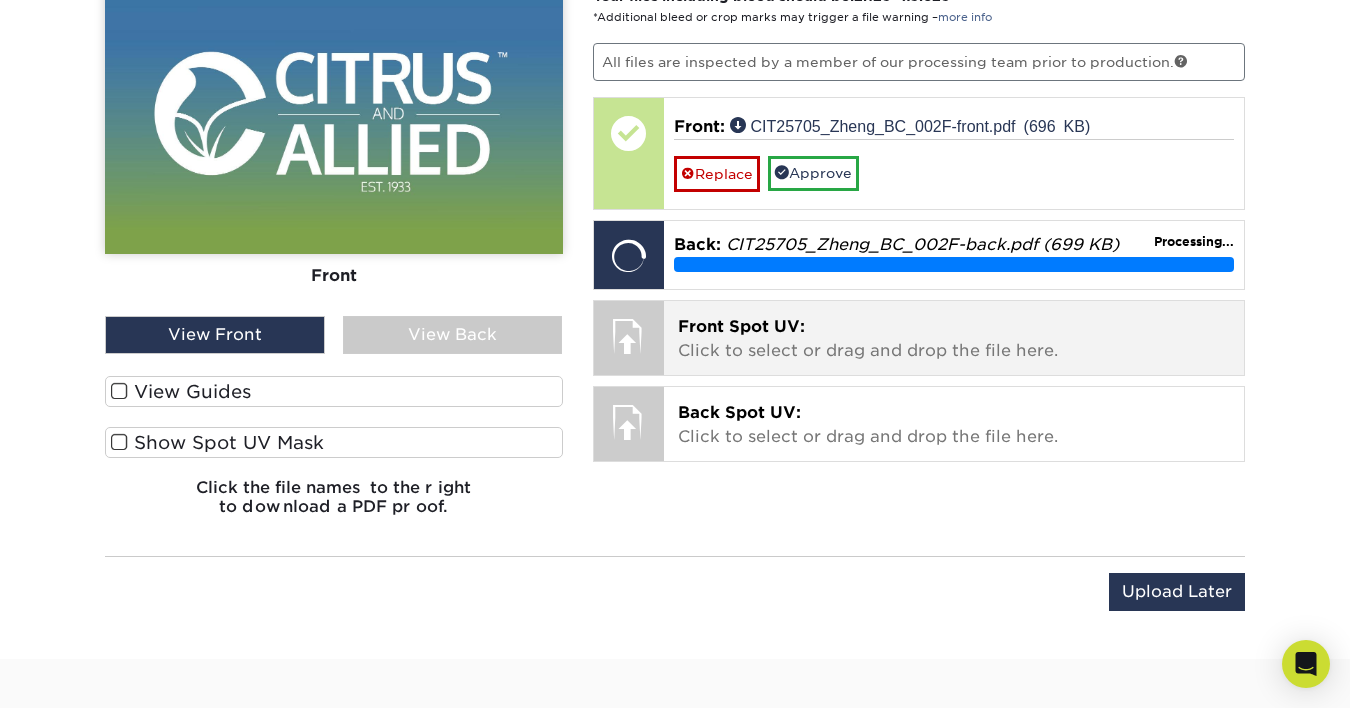 click on "Front Spot UV:" at bounding box center (741, 326) 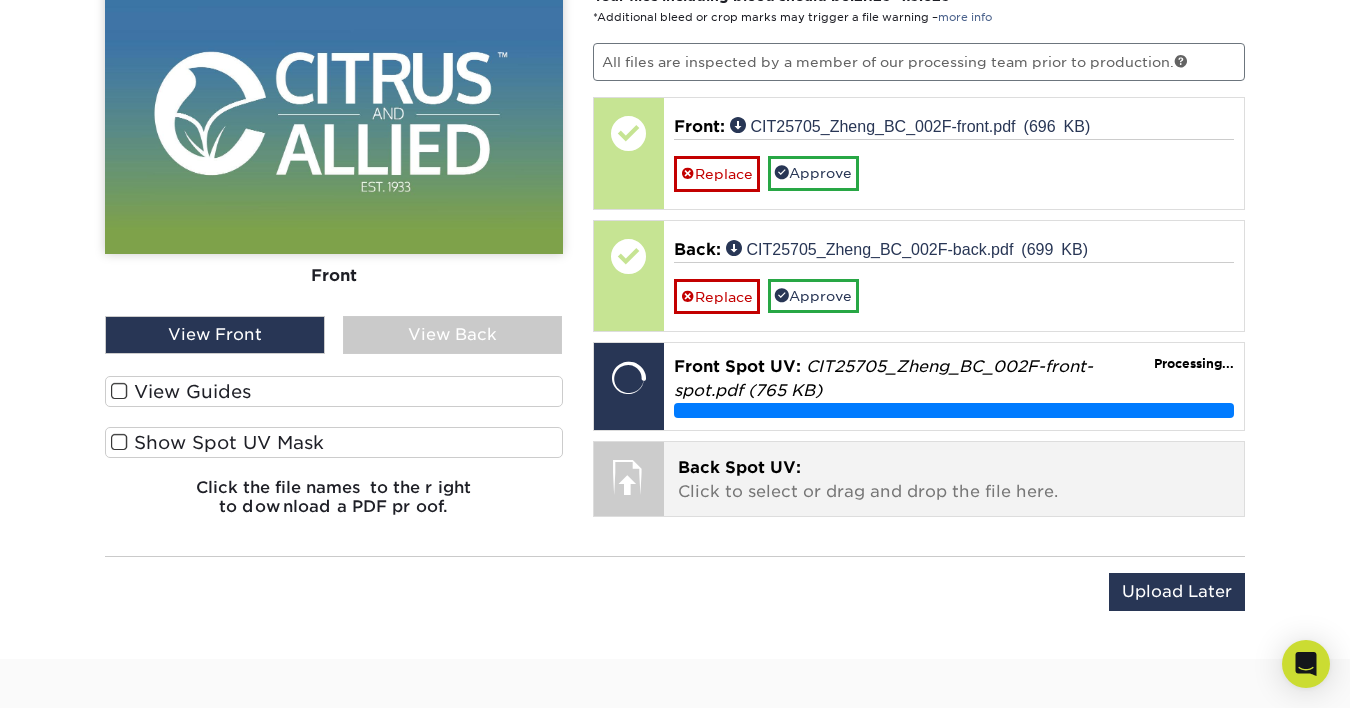 click on "Back Spot UV:" at bounding box center [739, 467] 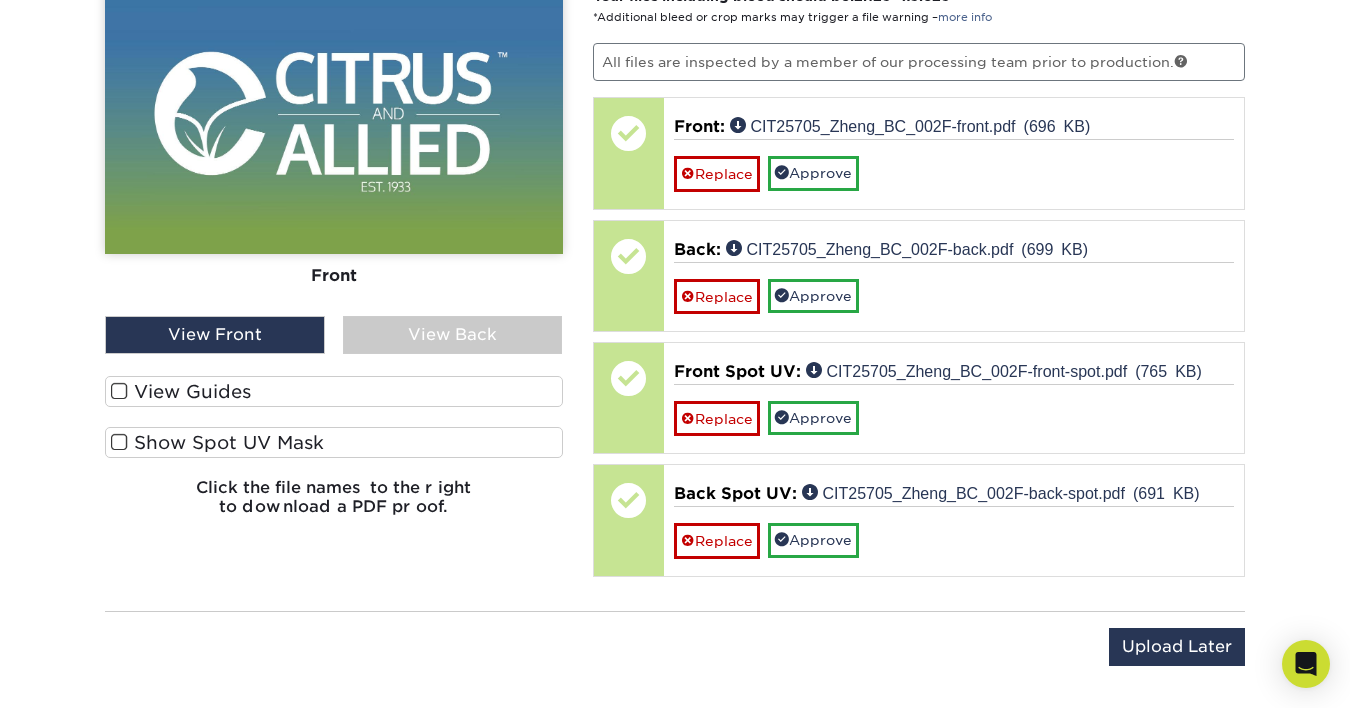 click at bounding box center (119, 391) 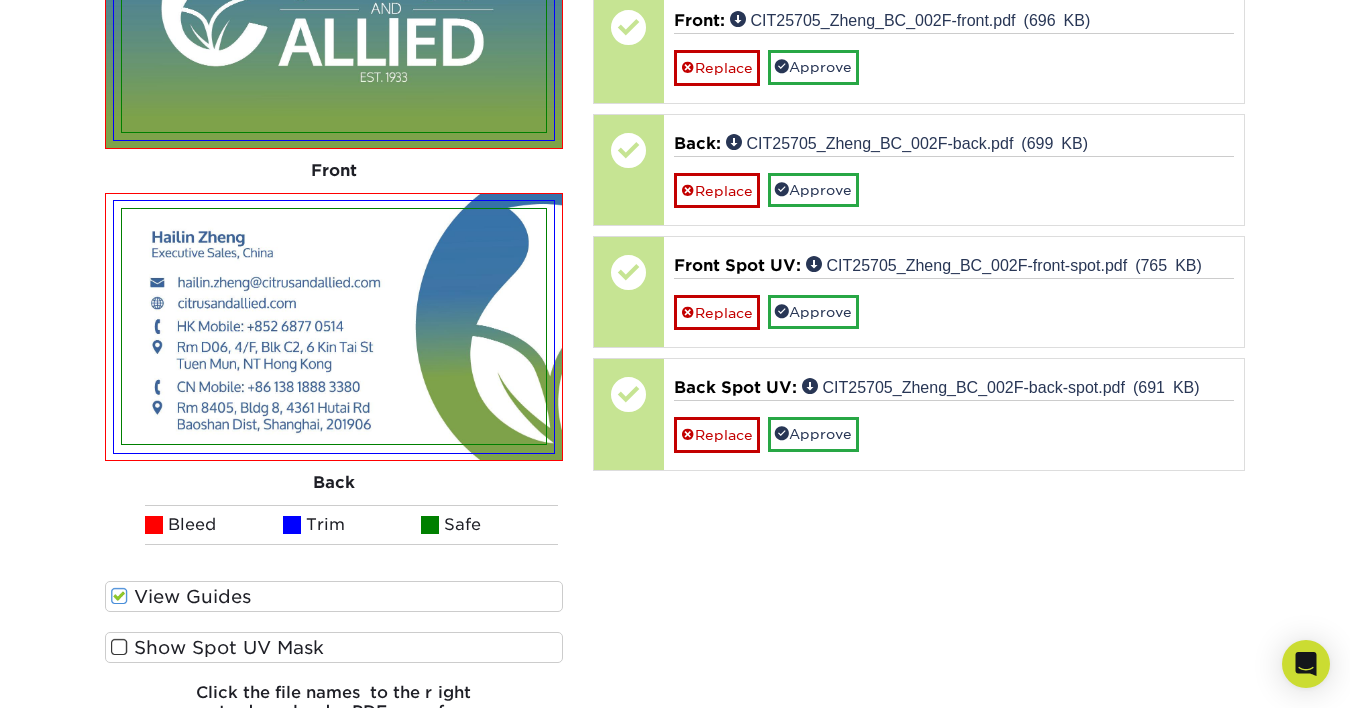 scroll, scrollTop: 1520, scrollLeft: 0, axis: vertical 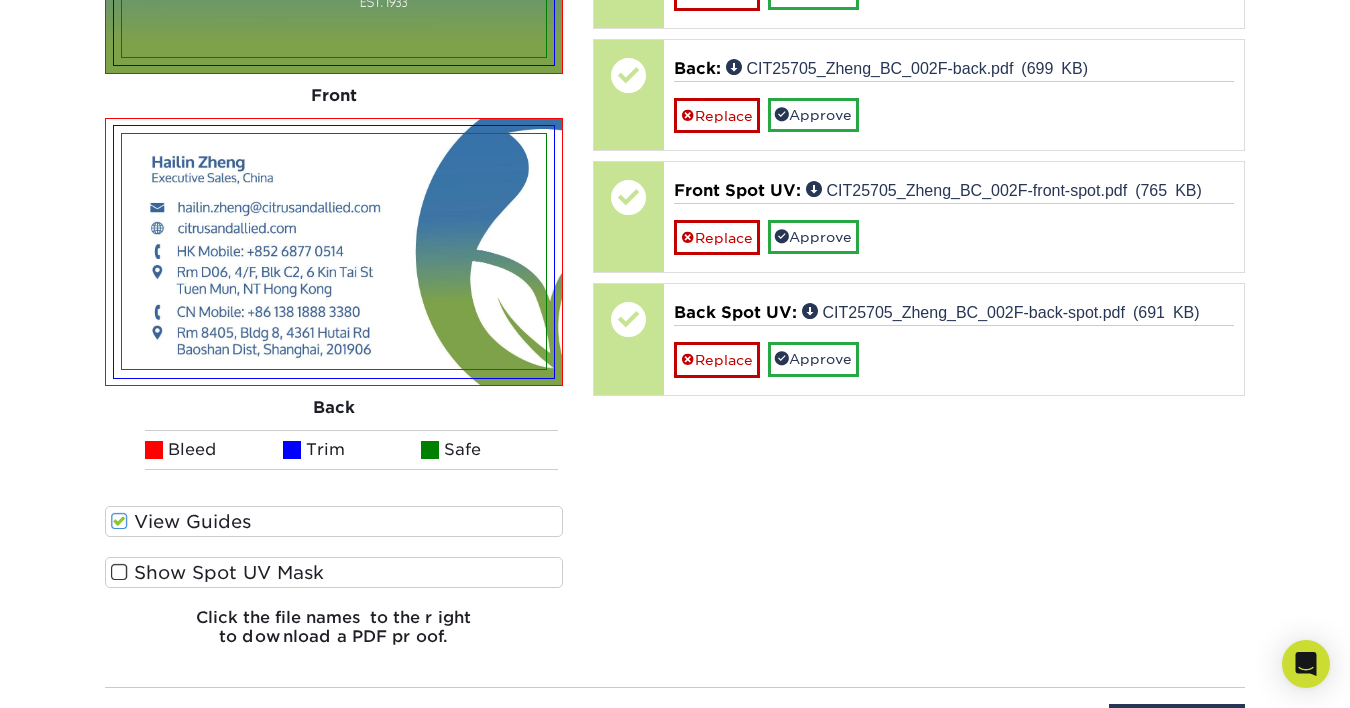 click at bounding box center (119, 572) 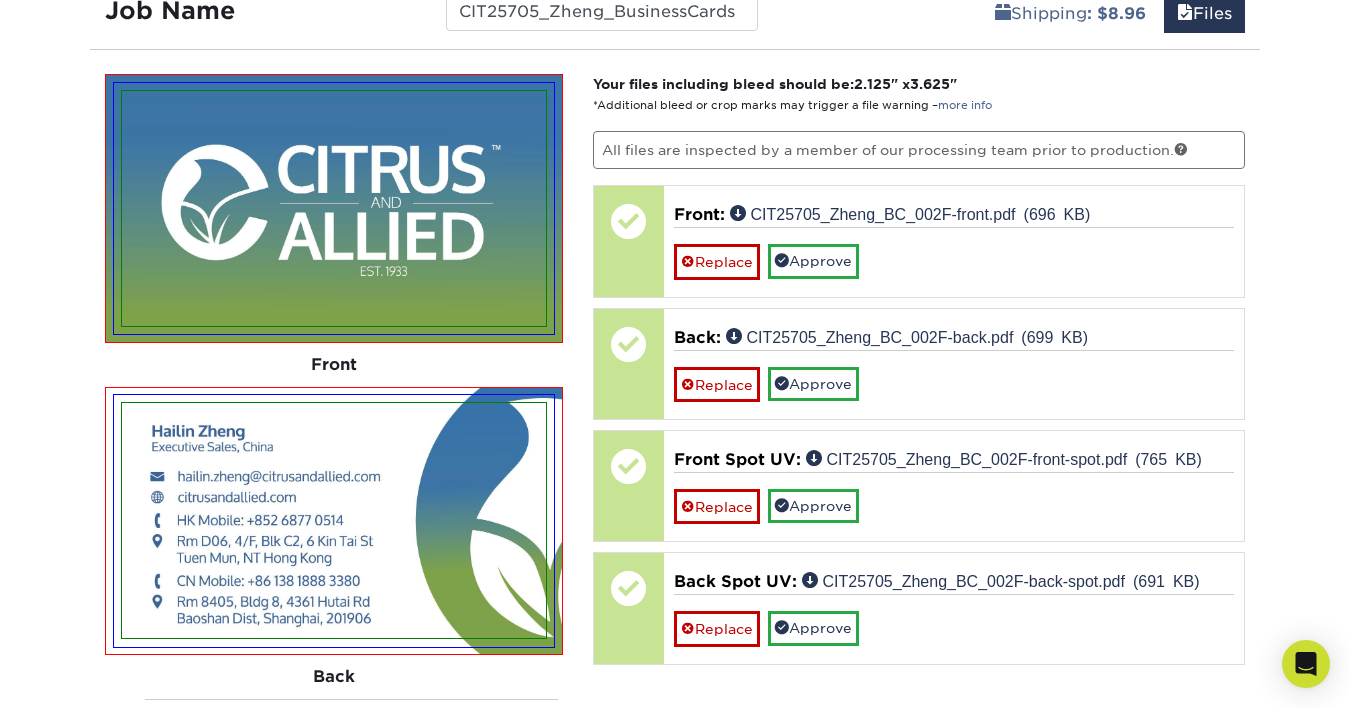 scroll, scrollTop: 1260, scrollLeft: 0, axis: vertical 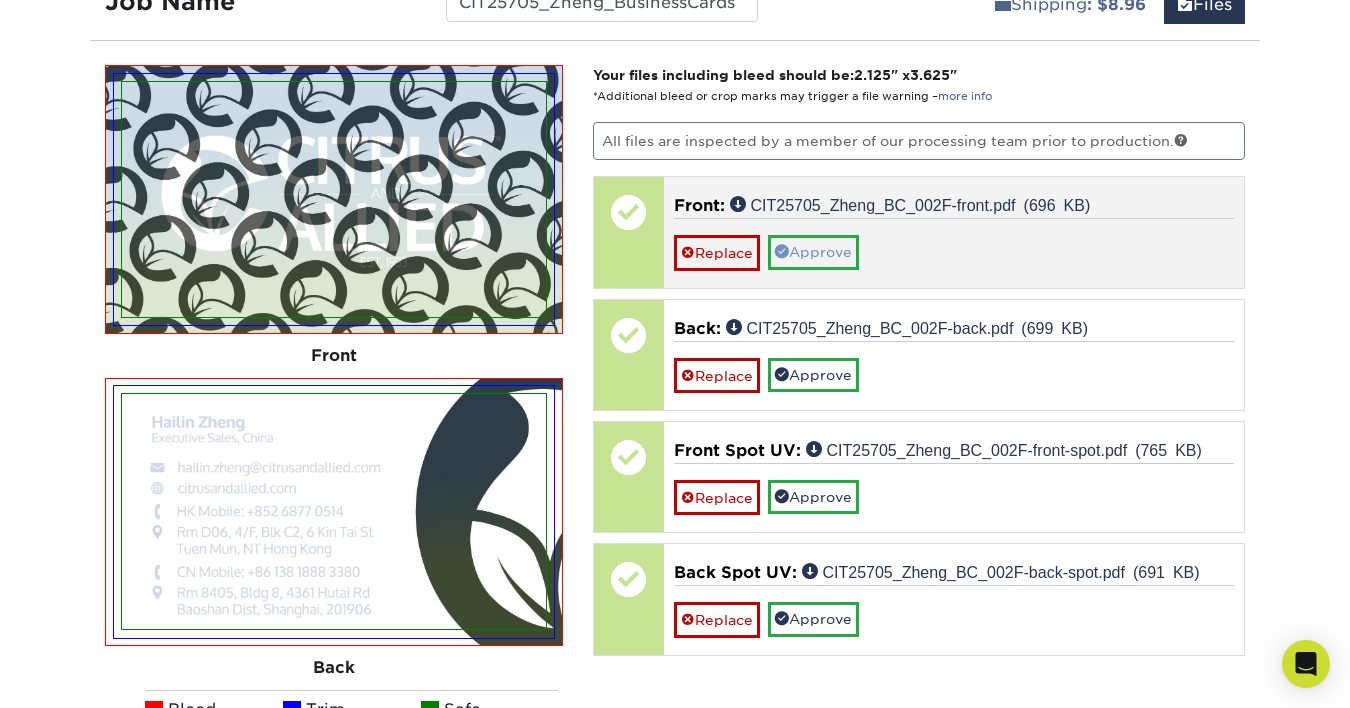 click on "Approve" at bounding box center (813, 252) 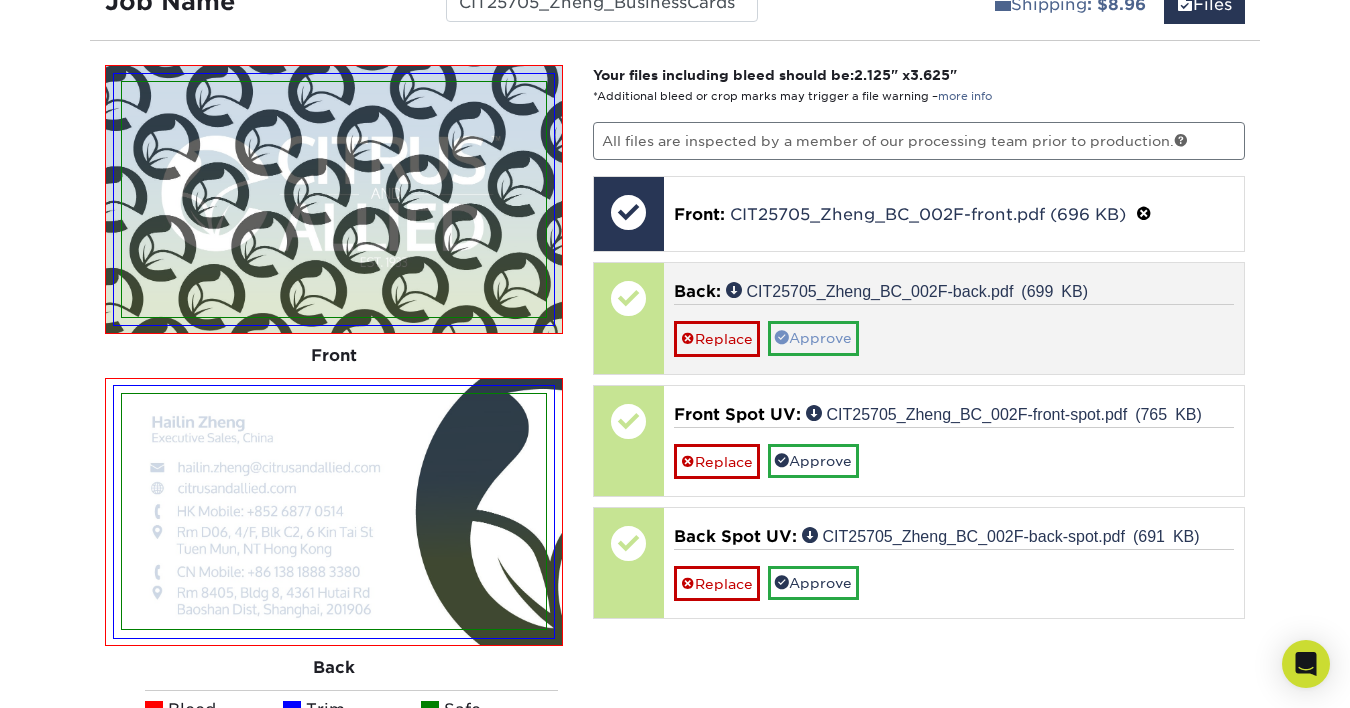 click on "Approve" at bounding box center (813, 338) 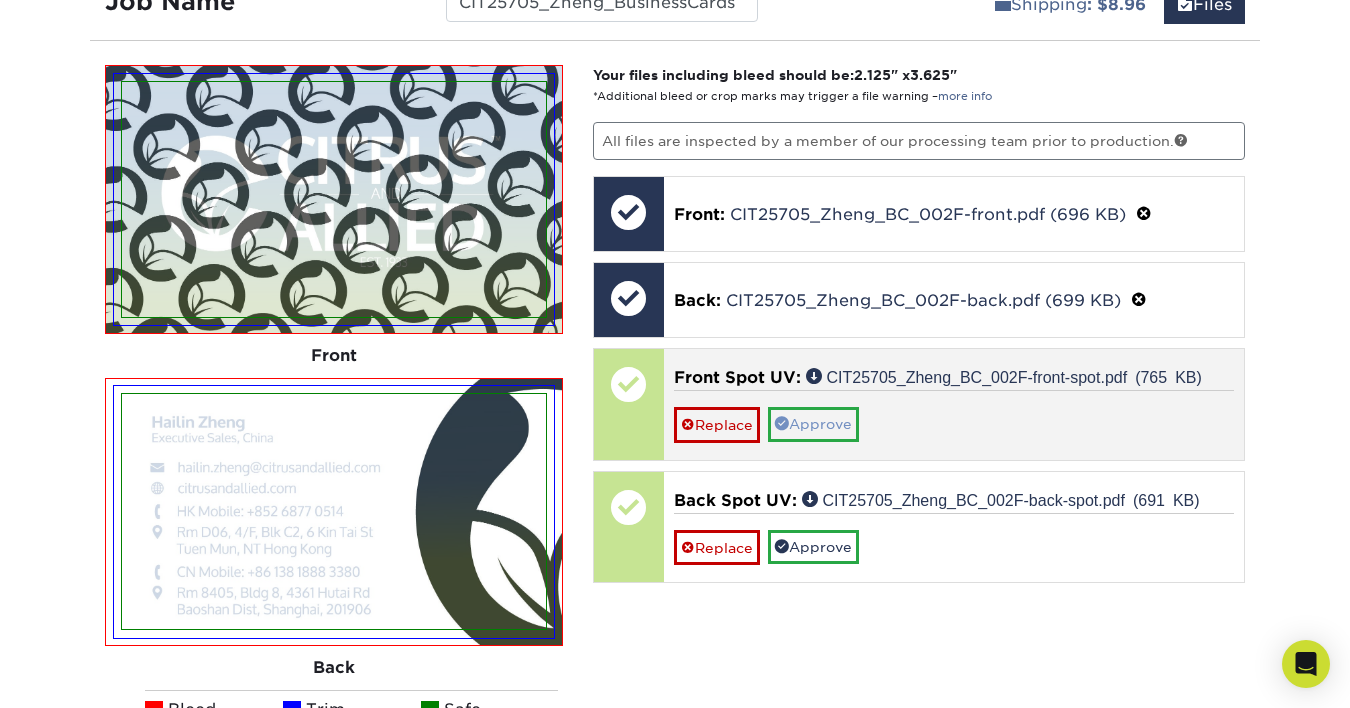click on "Approve" at bounding box center [813, 424] 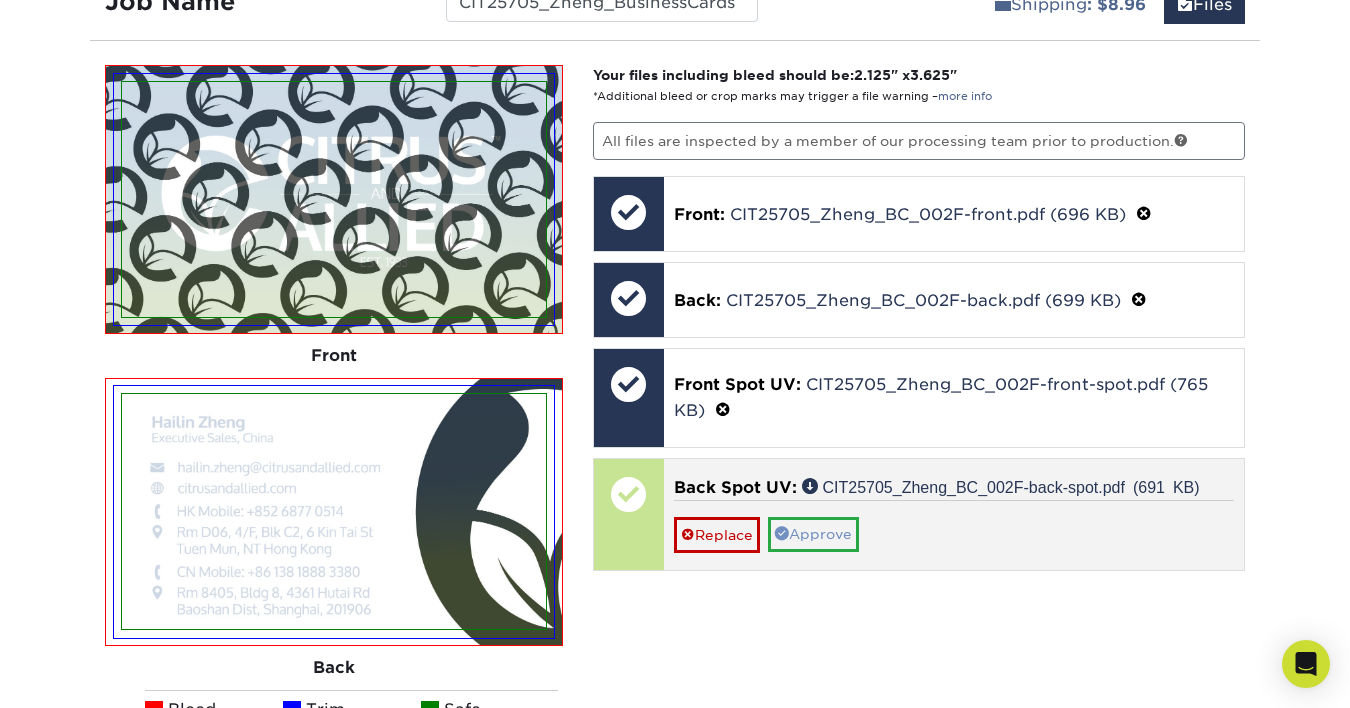 click on "Approve" at bounding box center [813, 534] 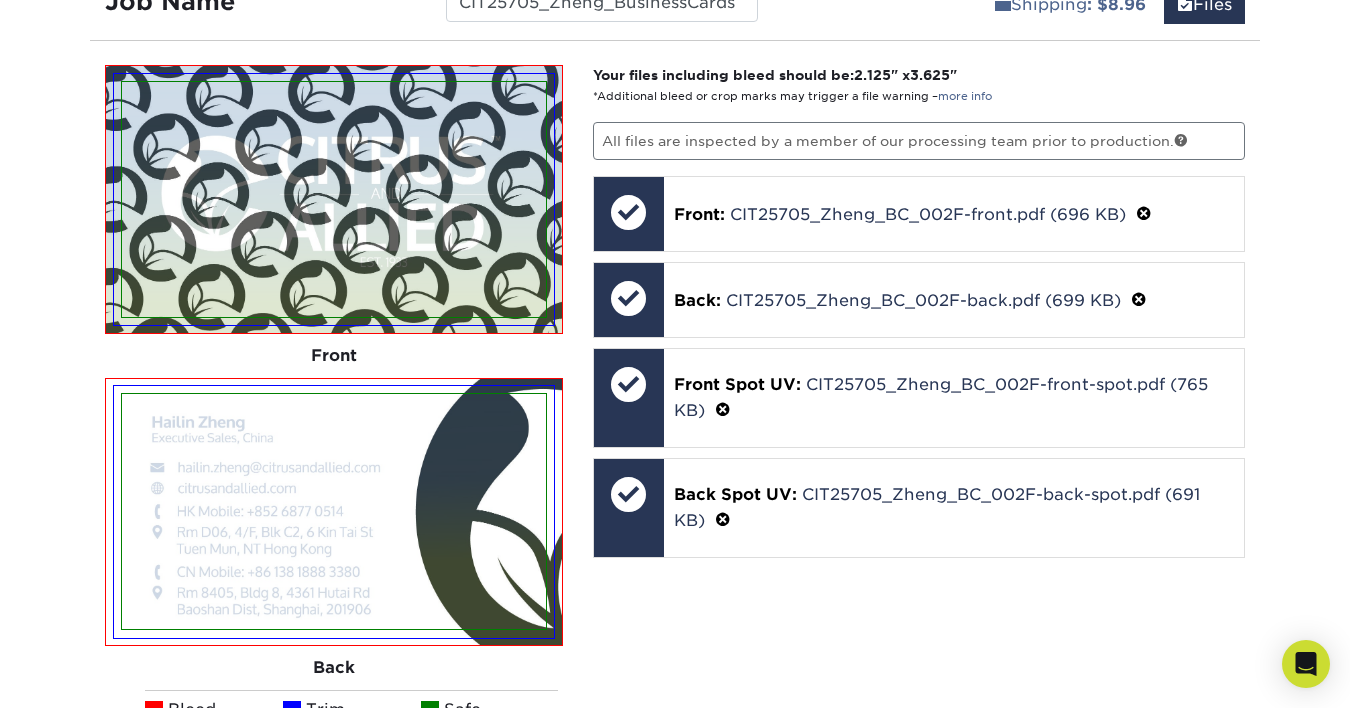 click on "Your files including bleed should be:  2.125 " x  3.625 "
*Additional bleed or crop marks may trigger a file warning –  more info
All files are inspected by a member of our processing team prior to production.
Front: Click to select or drag and drop the file here.
Choose file
CIT25705_Zheng_BC_002F-front.pdf      0.7  MiB               ✔    ✘
Front:   CIT25705_Zheng_BC_002F-front.pdf (696 KB)
Processing...
Front:   CIT25705_Zheng_BC_002F-front.pdf (696 KB)
Replace
Approve with Errors *
* This may delay your delivery date!
Front:   CIT25705_Zheng_BC_002F-front.pdf (696 KB)" at bounding box center [919, 494] 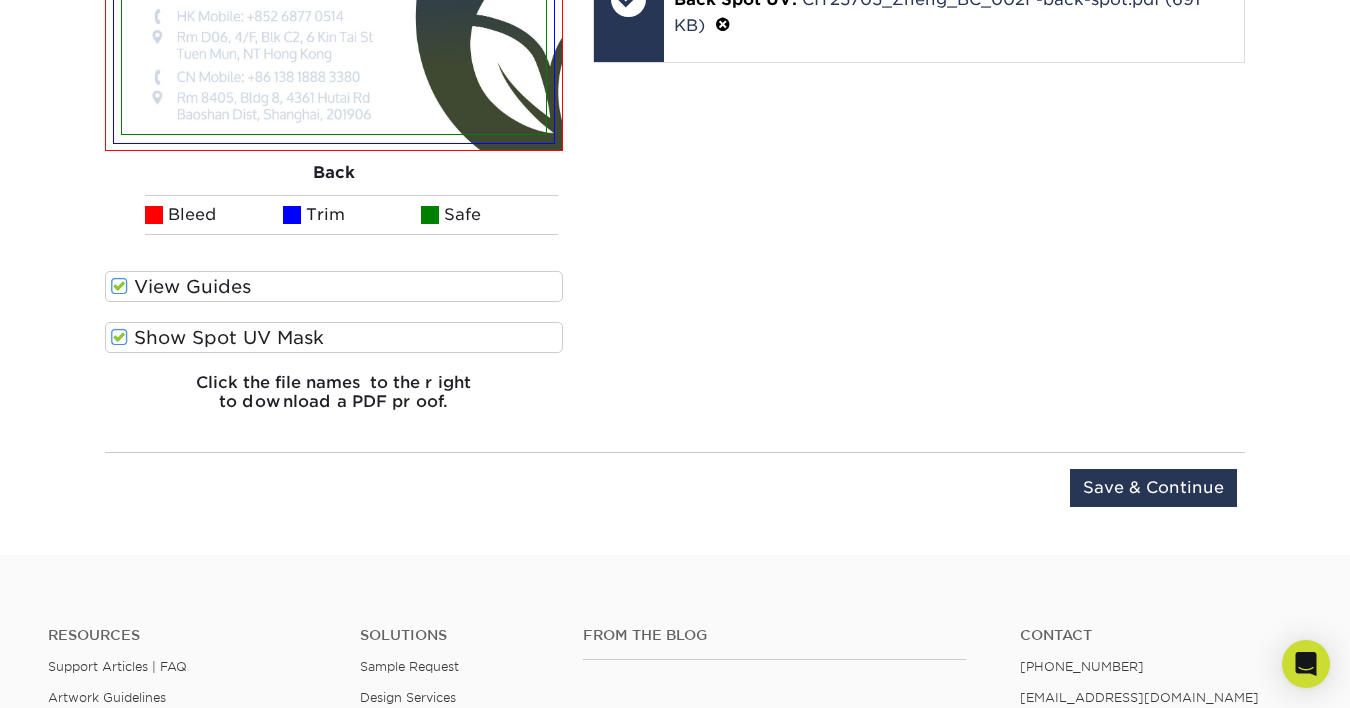 scroll, scrollTop: 1780, scrollLeft: 0, axis: vertical 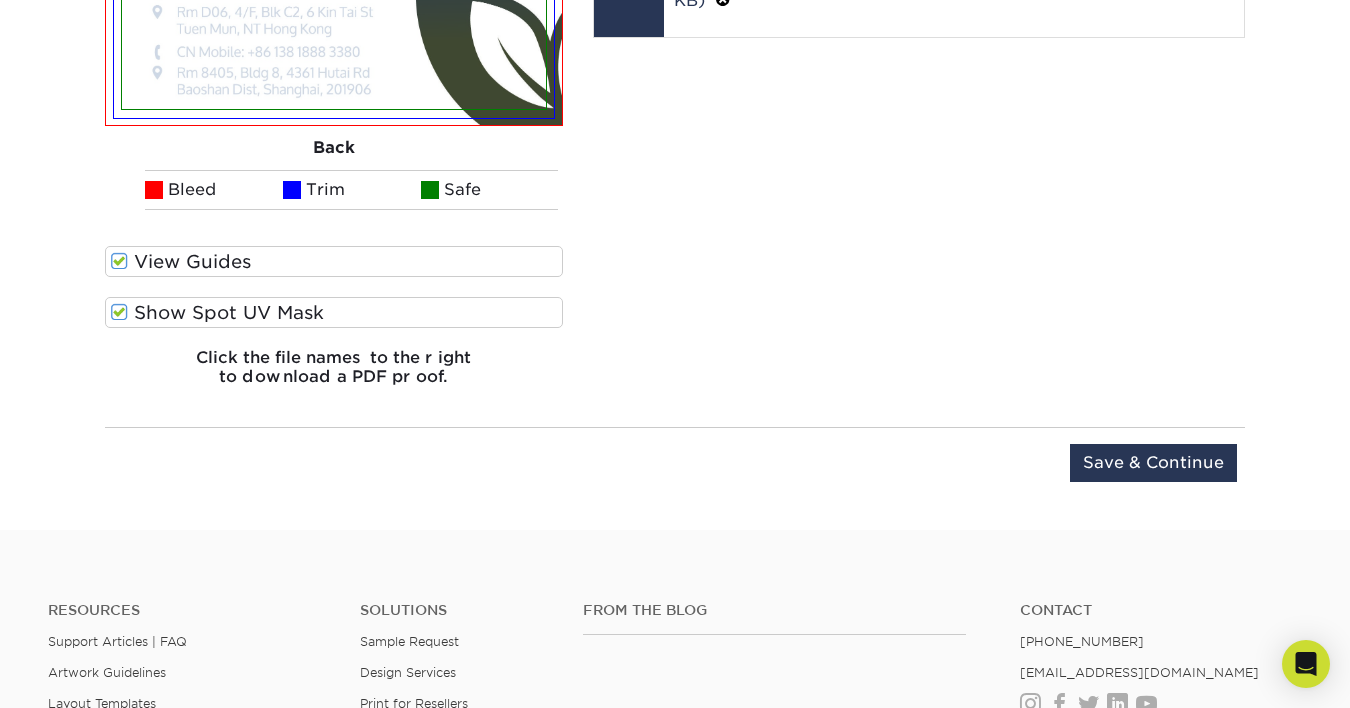click at bounding box center [675, 427] 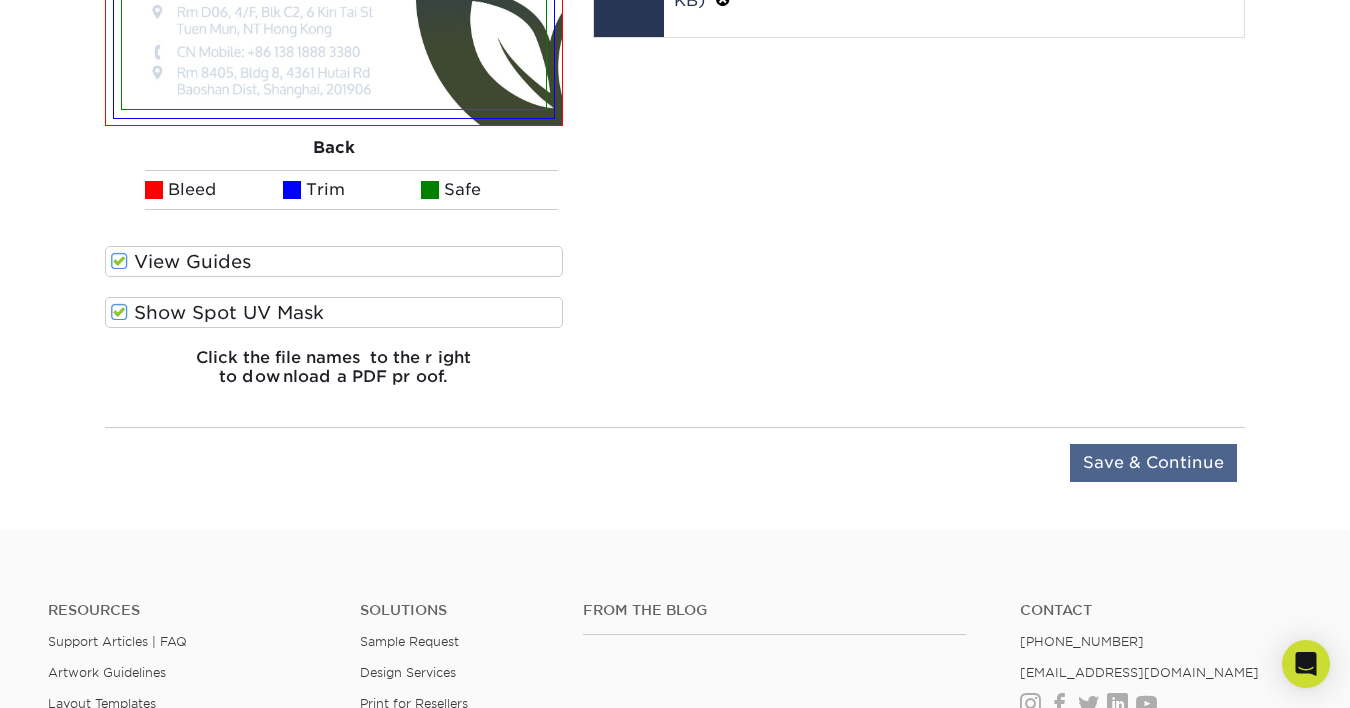 click on "Save & Continue" at bounding box center (1153, 463) 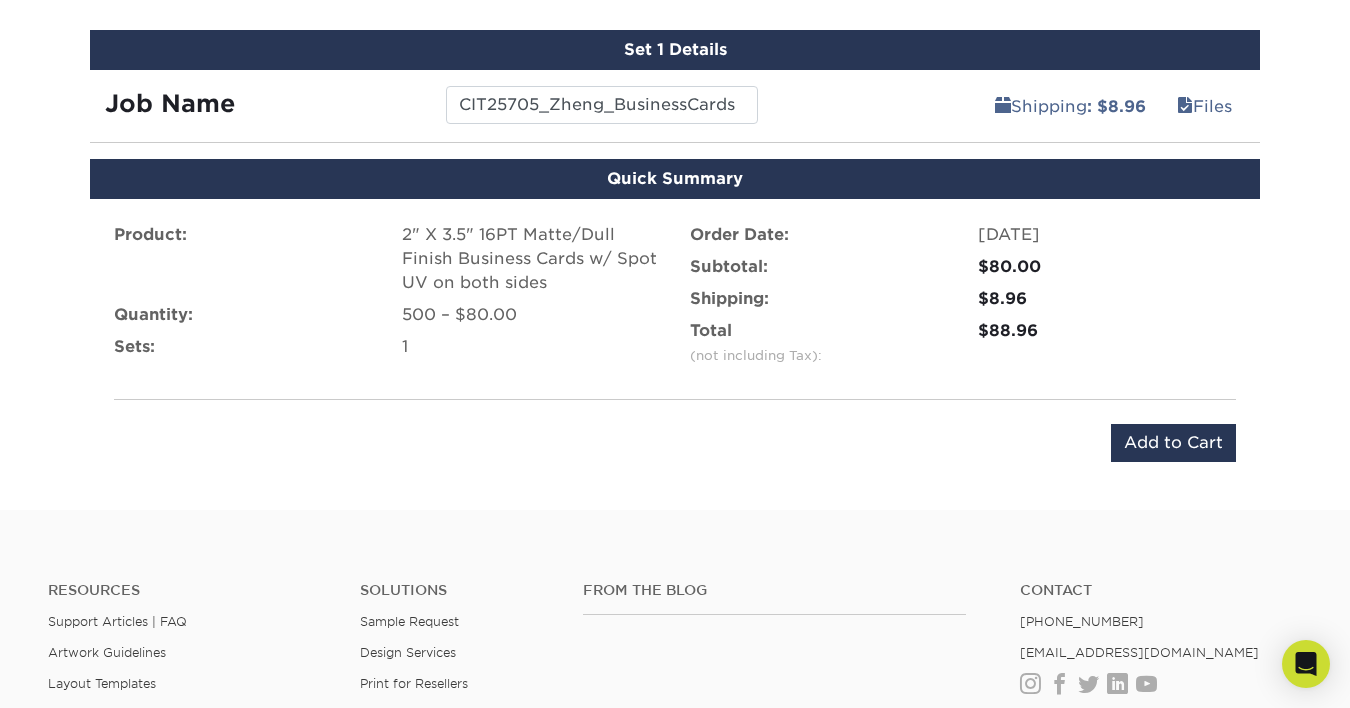 scroll, scrollTop: 1160, scrollLeft: 0, axis: vertical 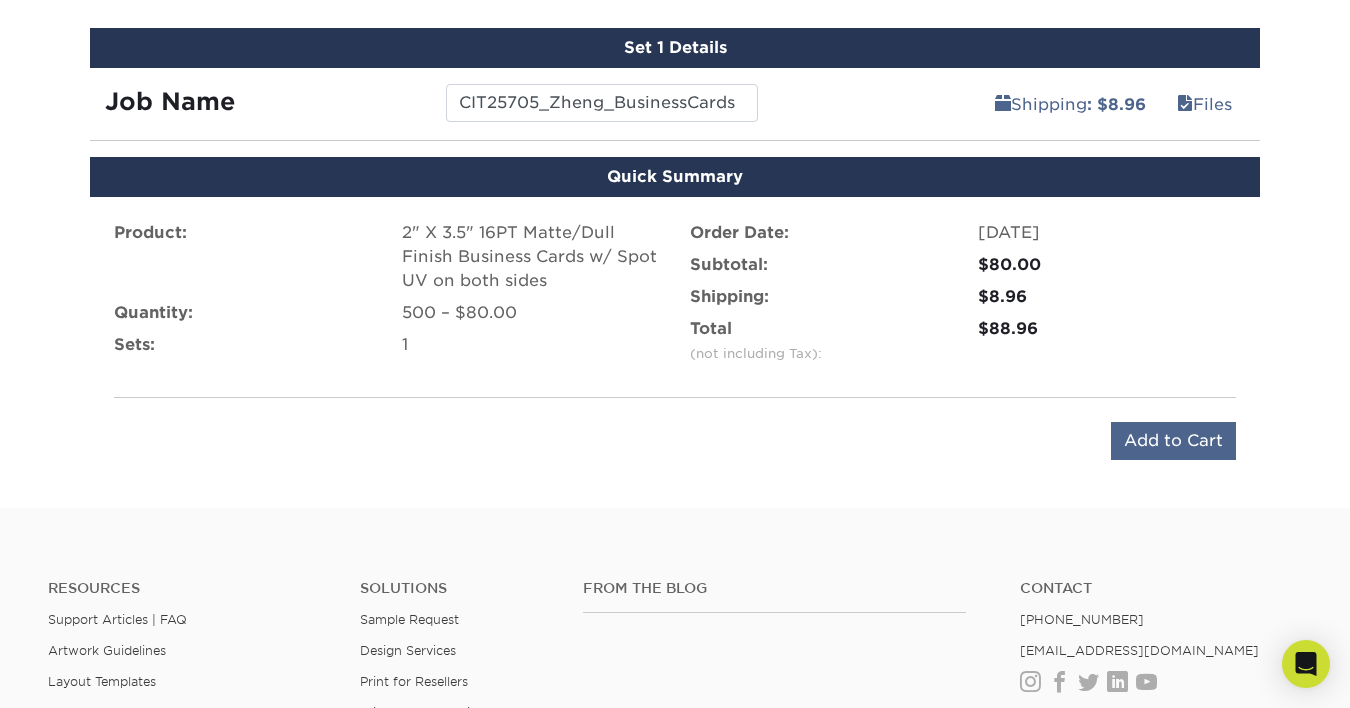 click on "Add to Cart" at bounding box center (1173, 441) 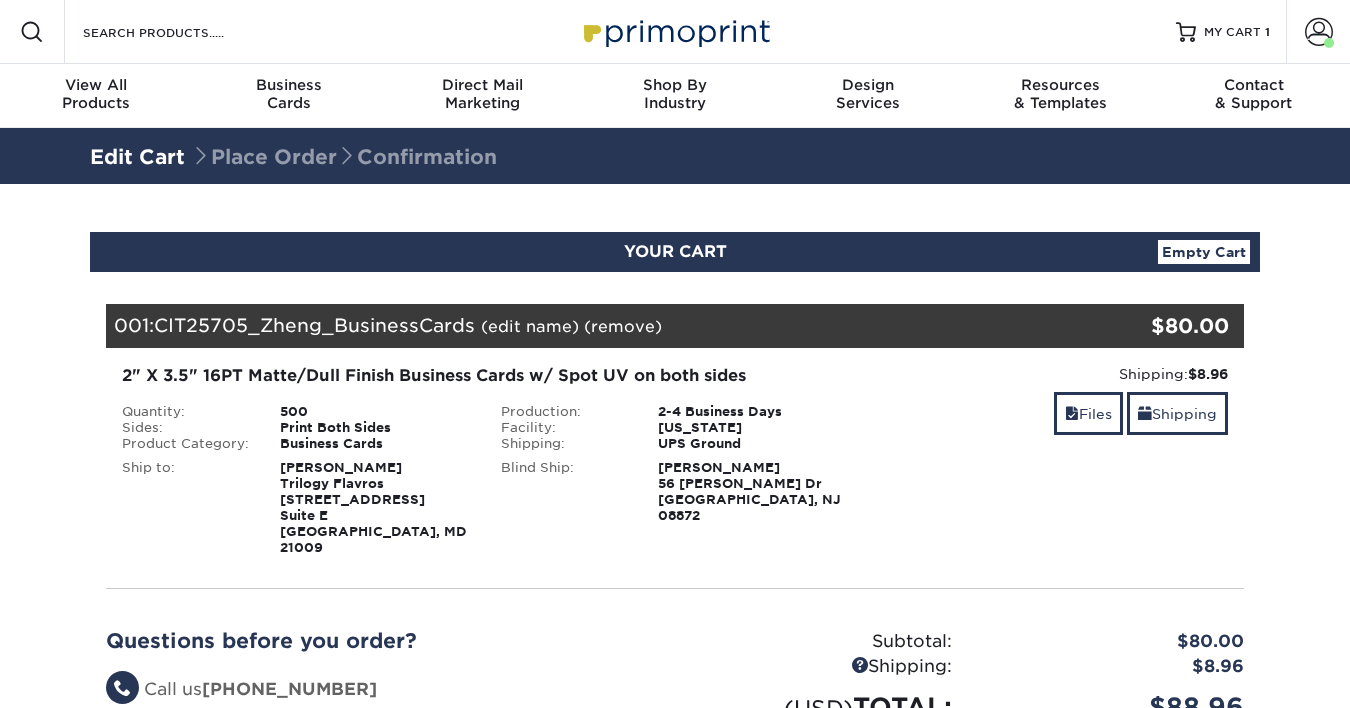 scroll, scrollTop: 0, scrollLeft: 0, axis: both 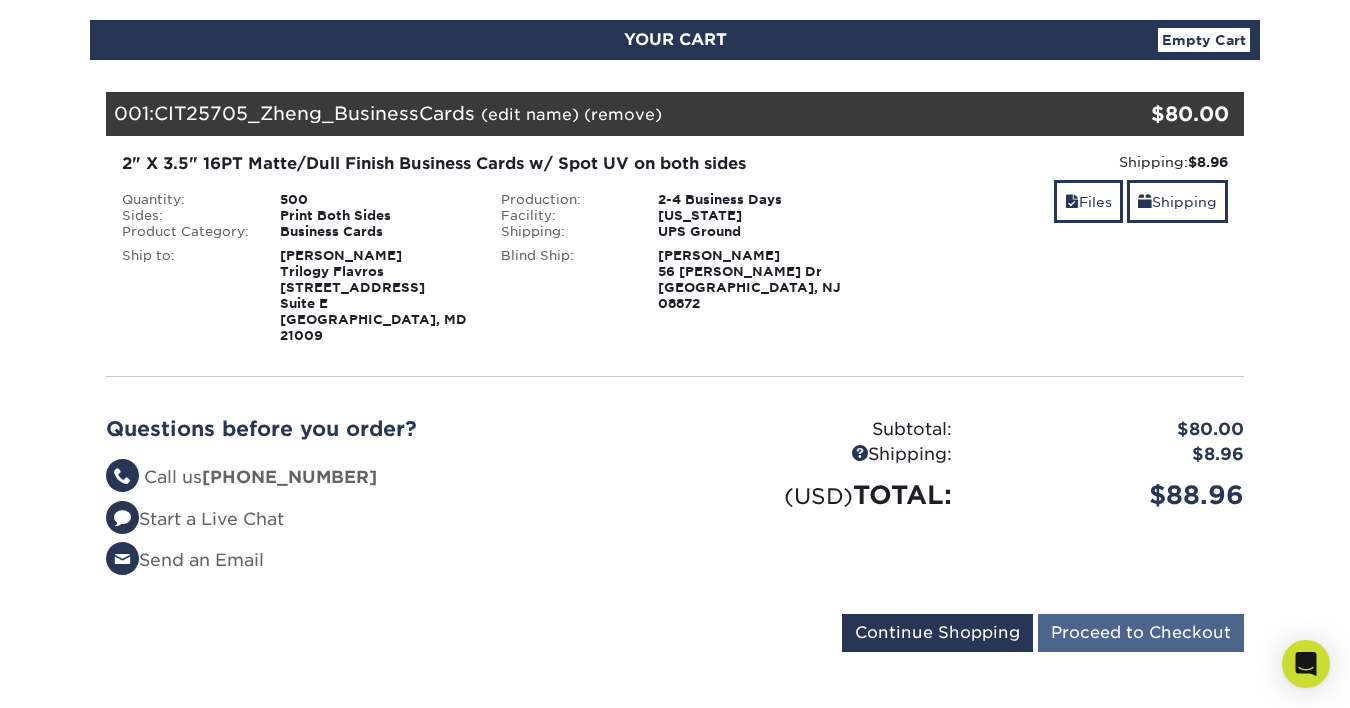 click on "Proceed to Checkout" at bounding box center (1141, 633) 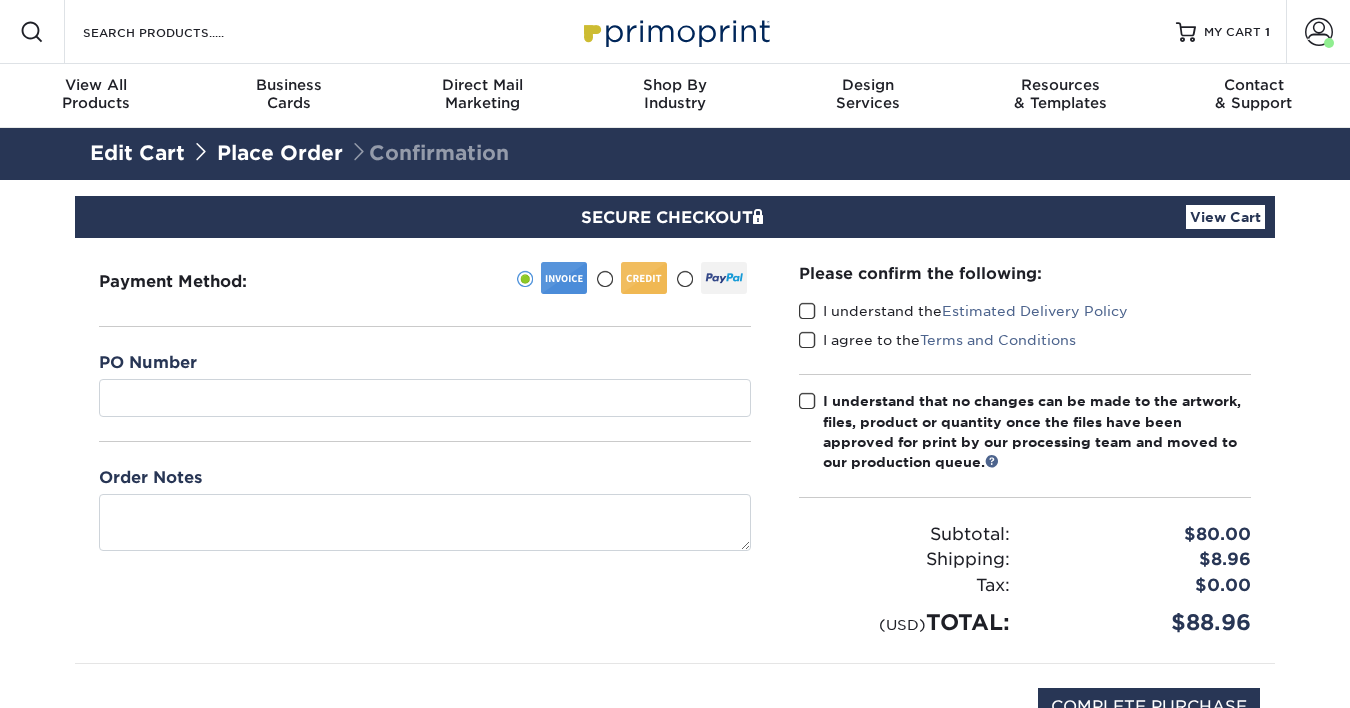scroll, scrollTop: 0, scrollLeft: 0, axis: both 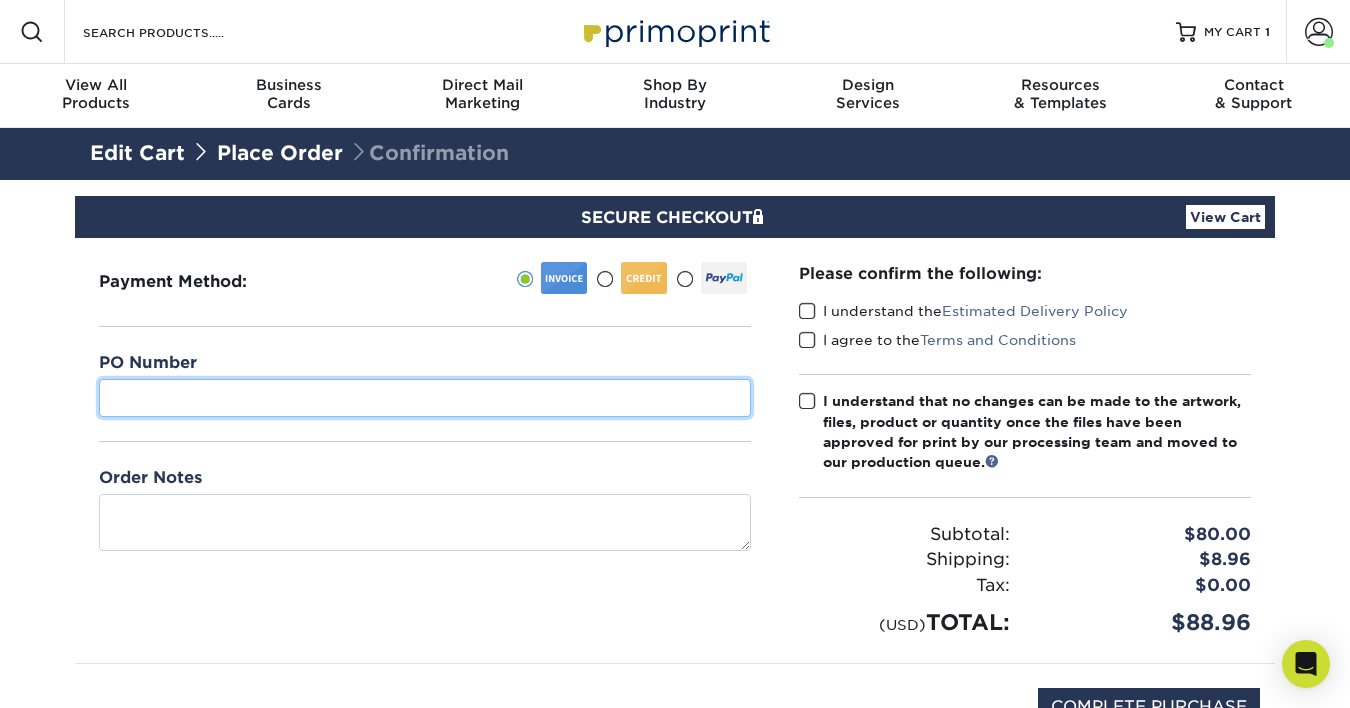click at bounding box center (425, 398) 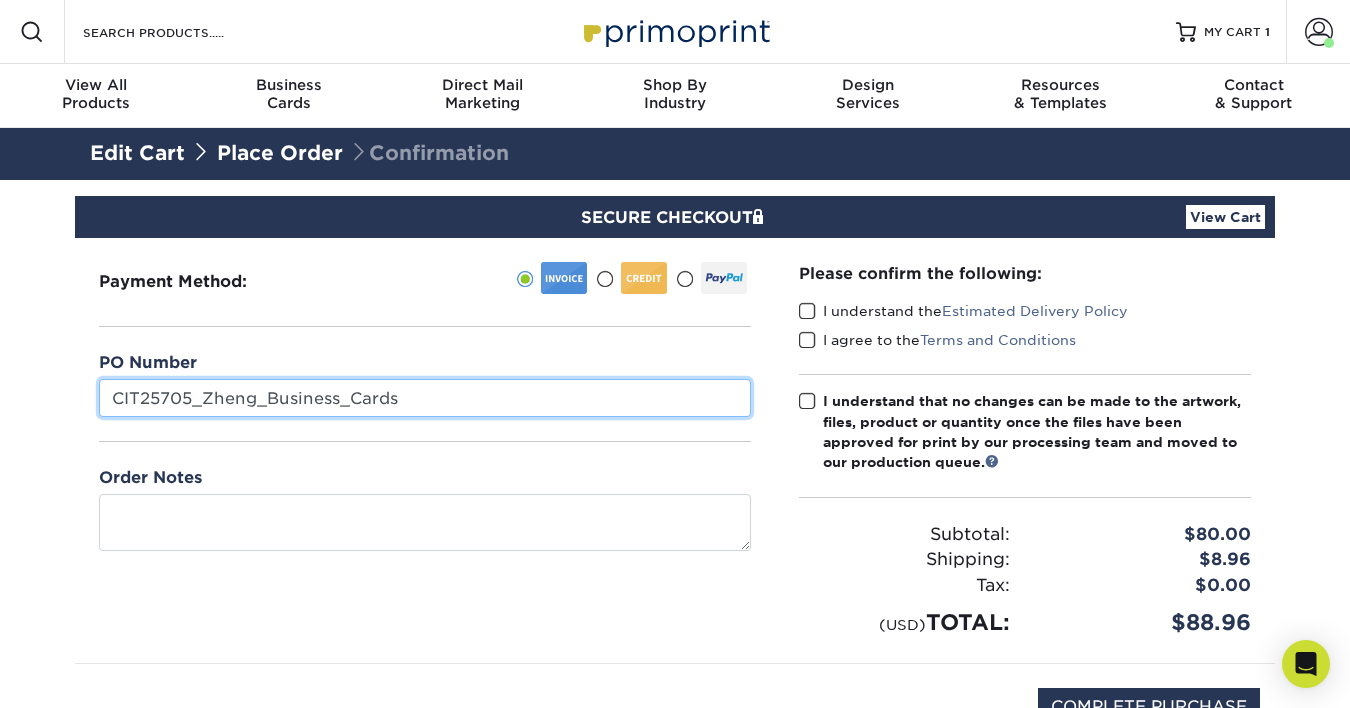 type on "CIT25705_Zheng_Business_Cards" 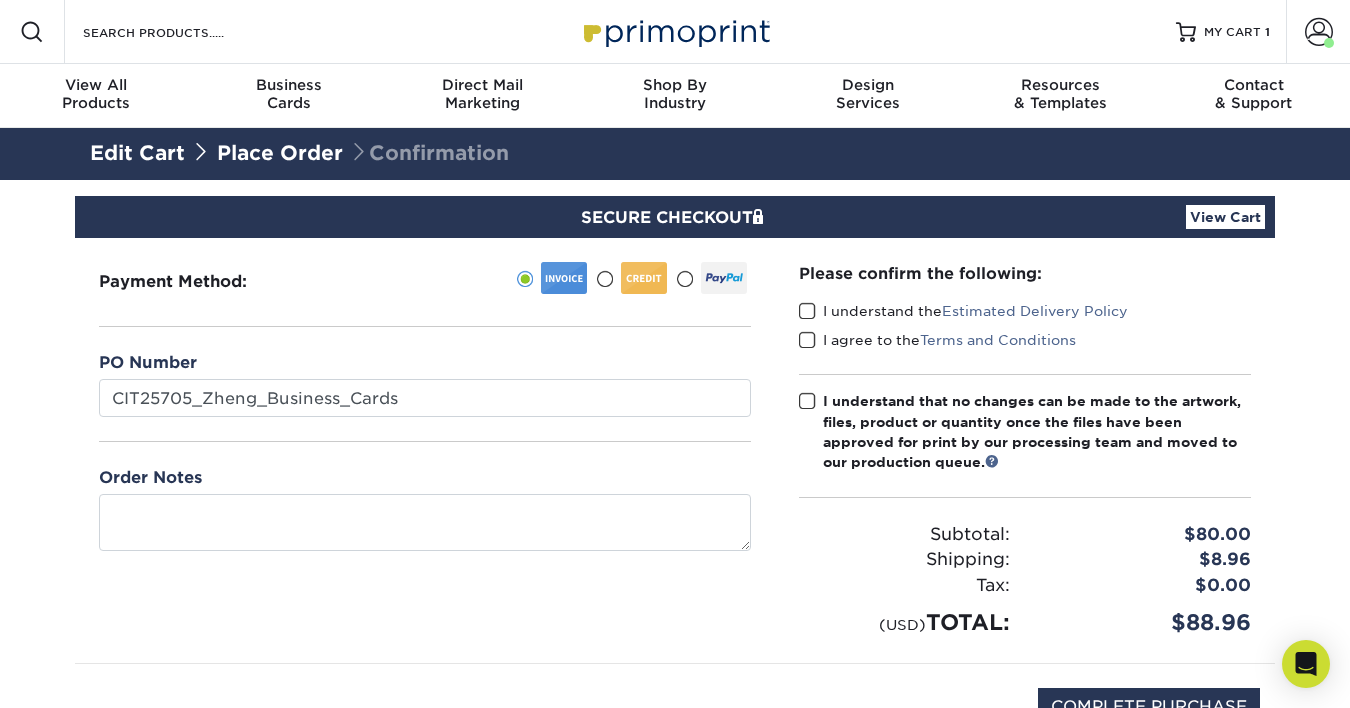 click on "Payment Method:" at bounding box center (425, 450) 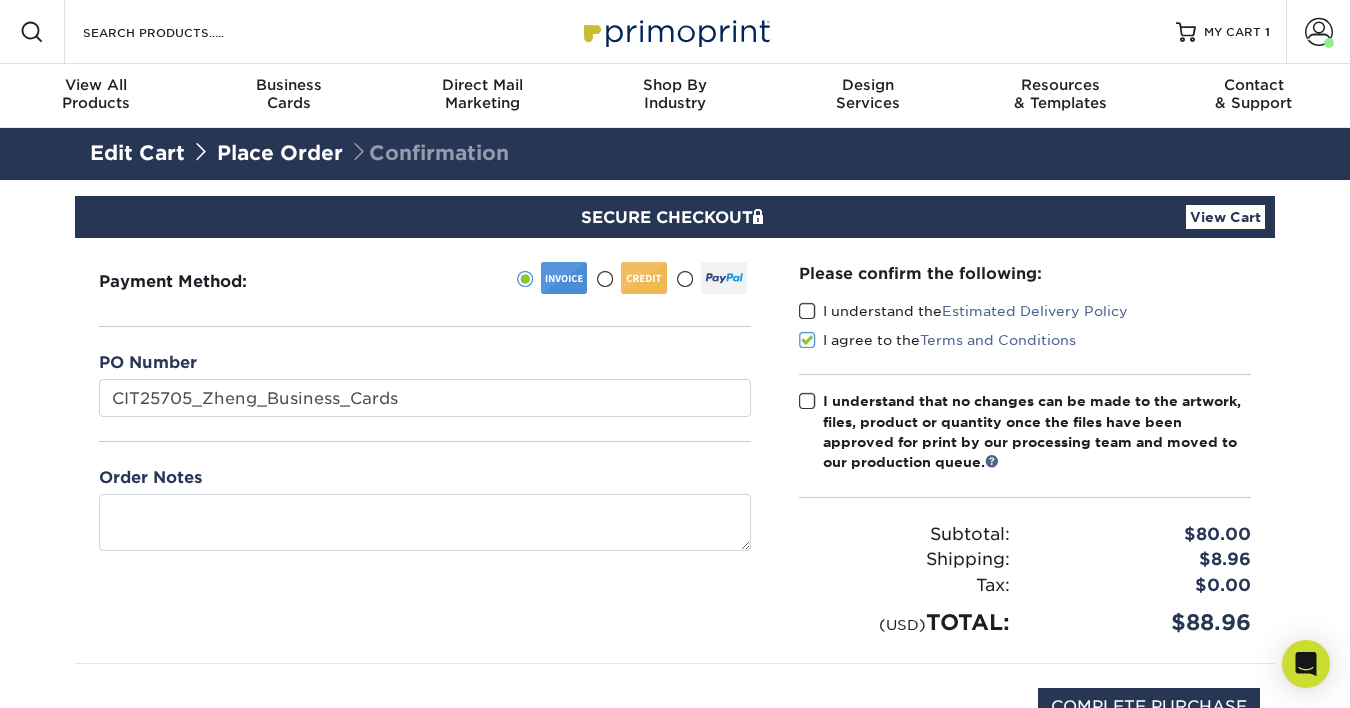 click at bounding box center (807, 311) 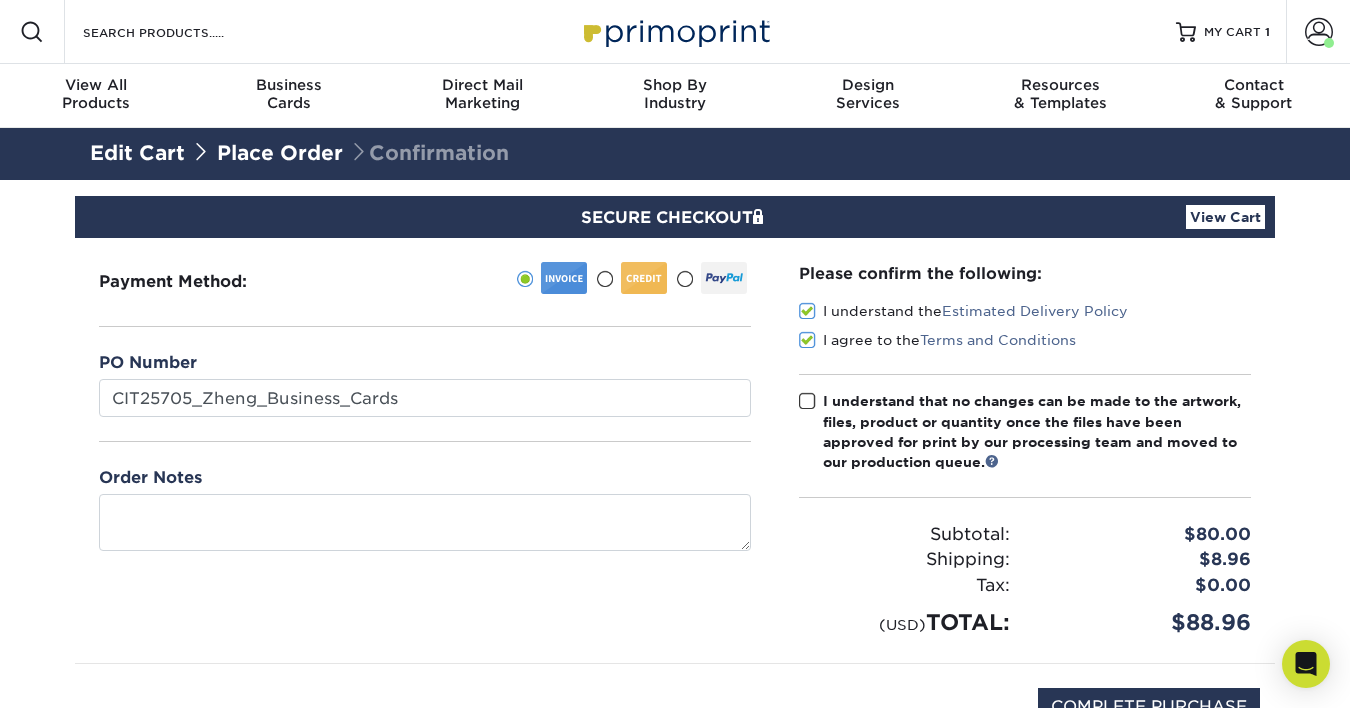 click at bounding box center [807, 401] 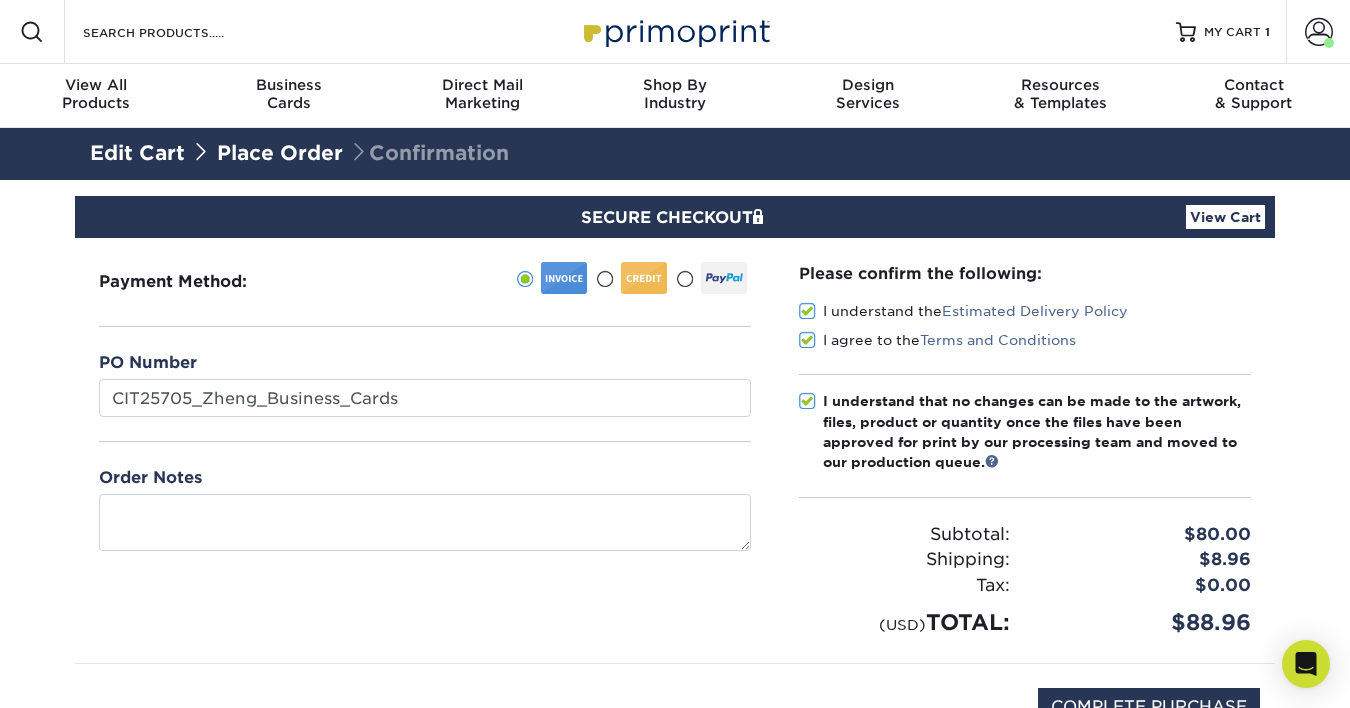 click on "Subtotal:
$80.00
Shipping:
$8.96
Discounts:
- $0.00
Tax:
$0.00
(USD)" at bounding box center [1025, 568] 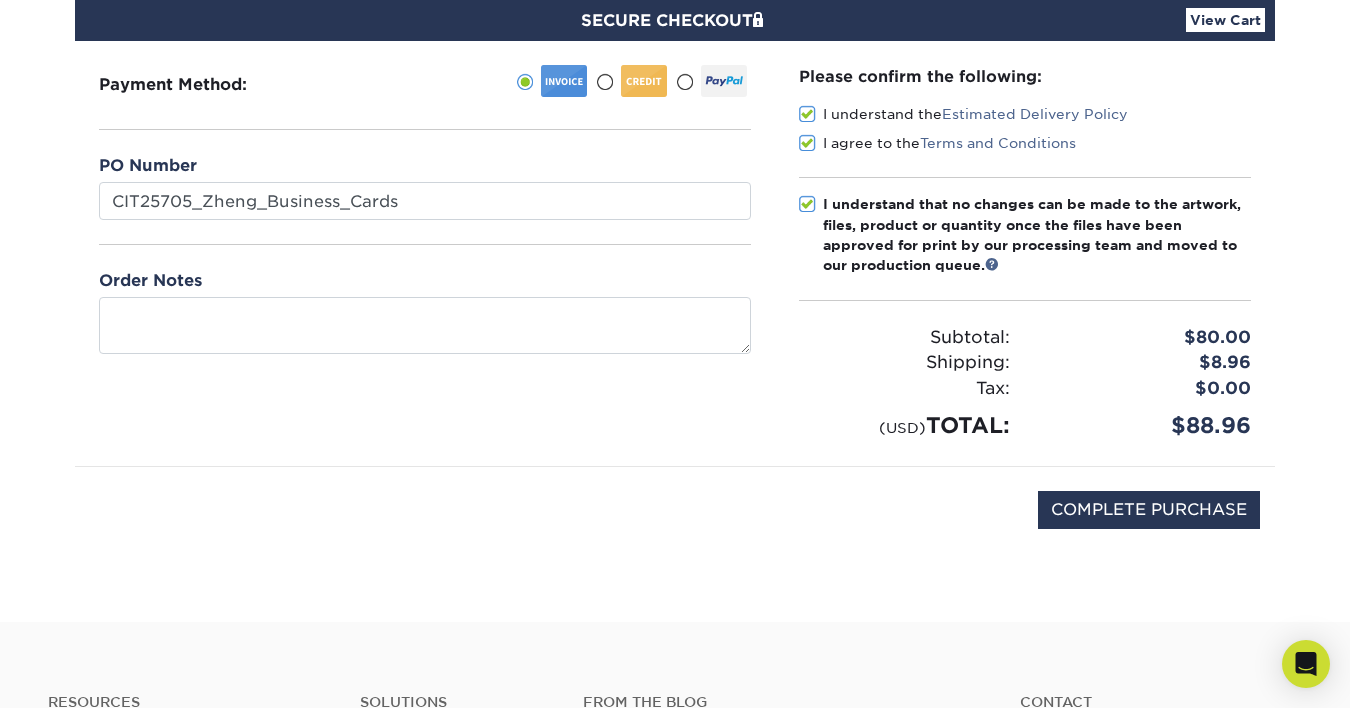 scroll, scrollTop: 207, scrollLeft: 0, axis: vertical 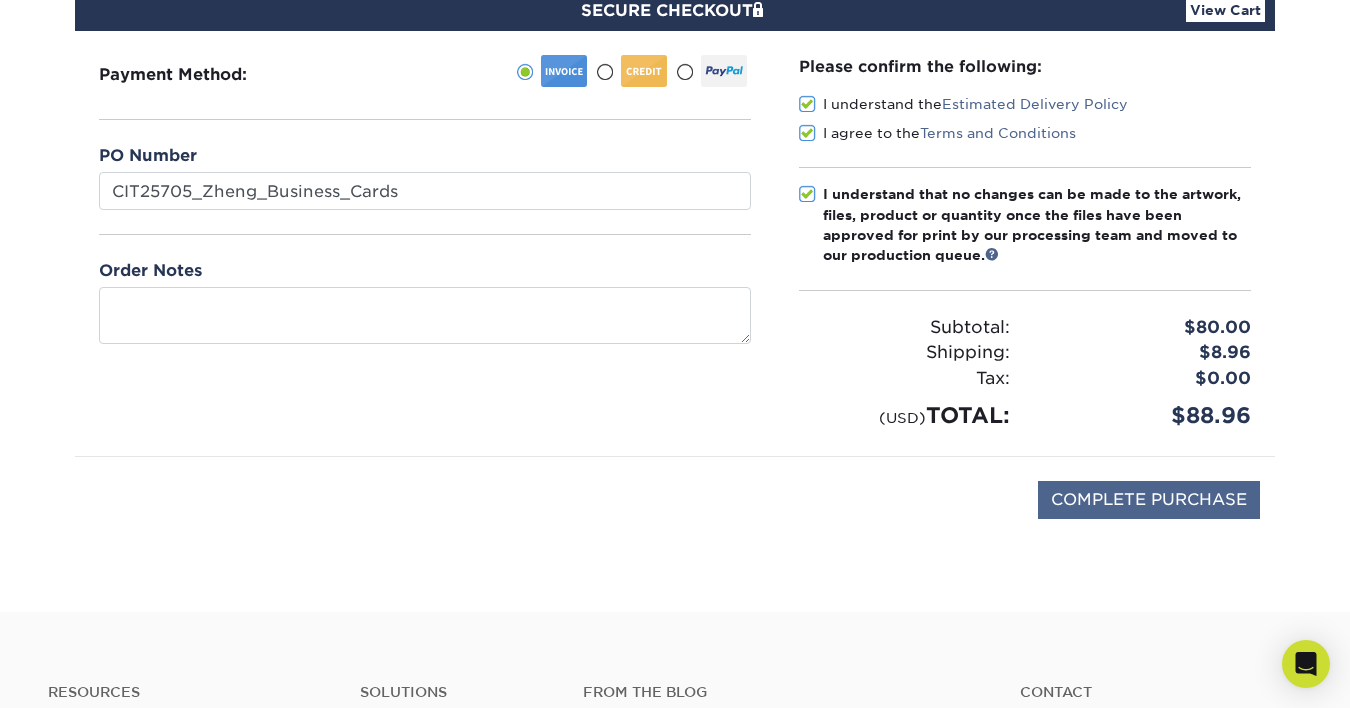click on "COMPLETE PURCHASE" at bounding box center [1149, 500] 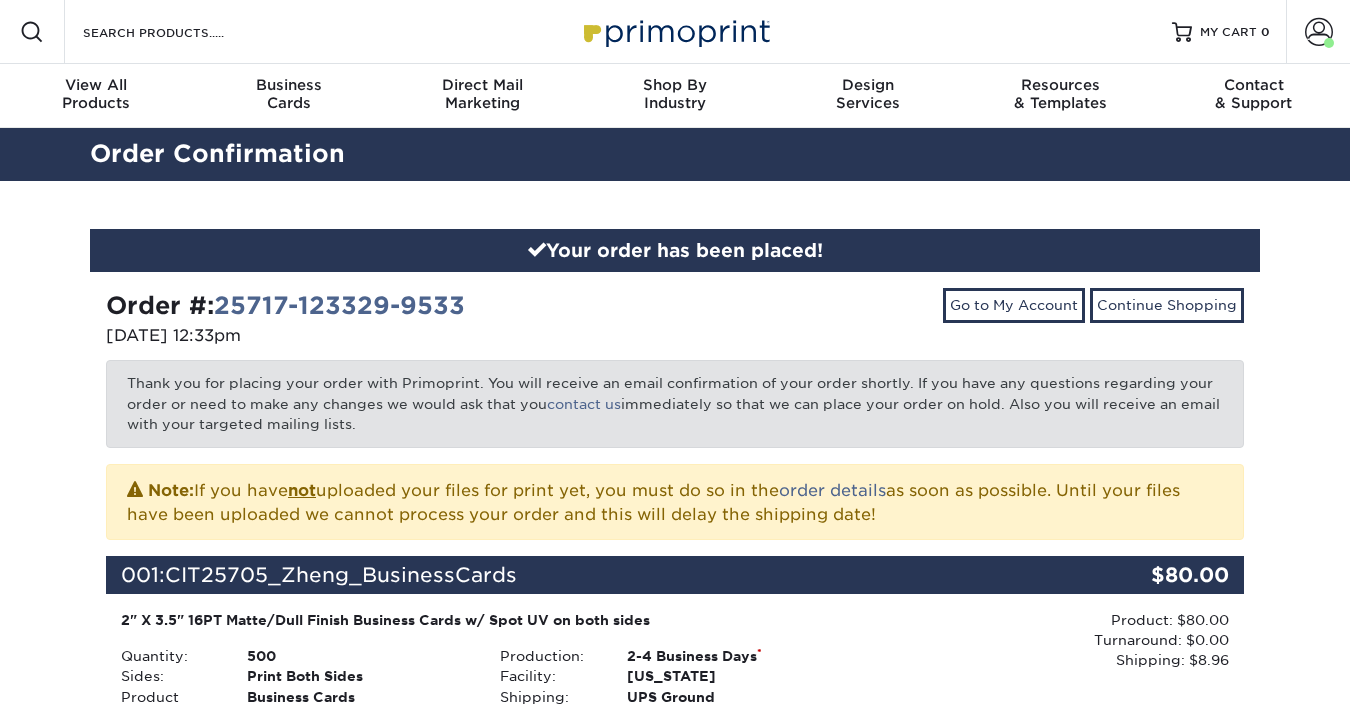 scroll, scrollTop: 0, scrollLeft: 0, axis: both 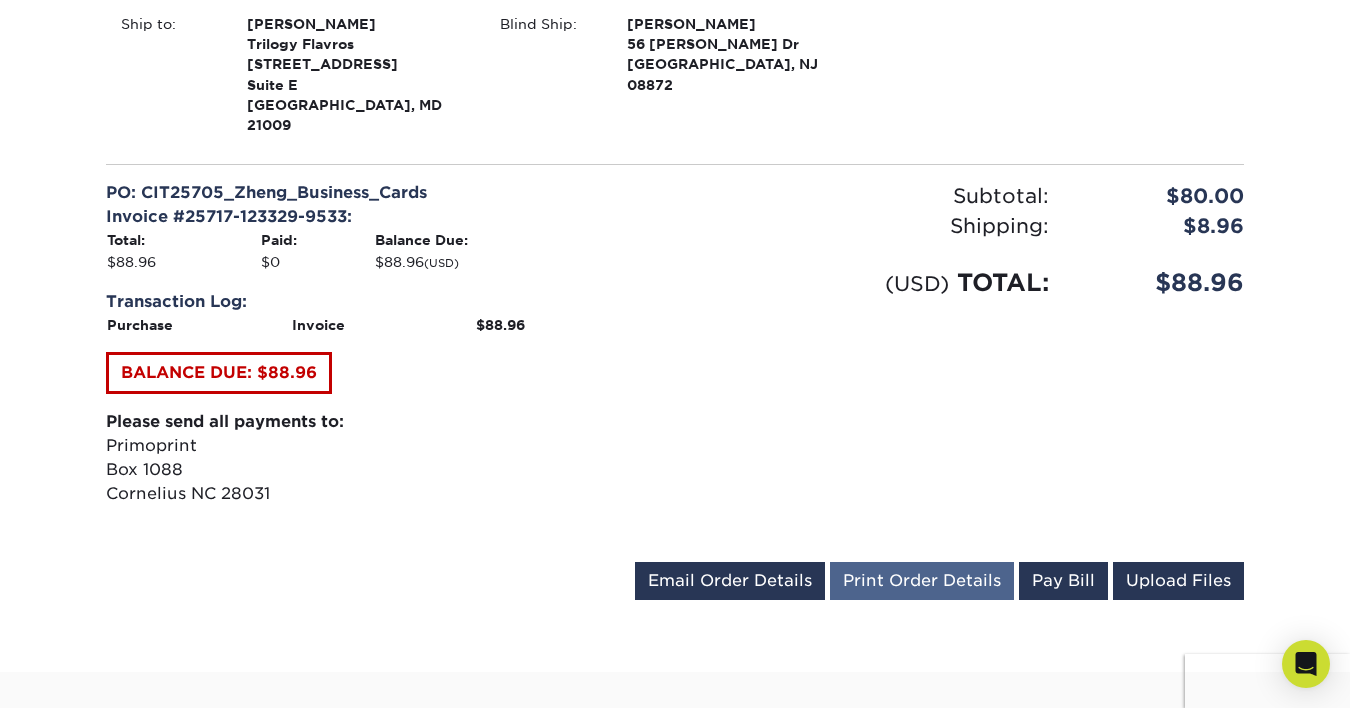 click on "Print Order Details" at bounding box center [922, 581] 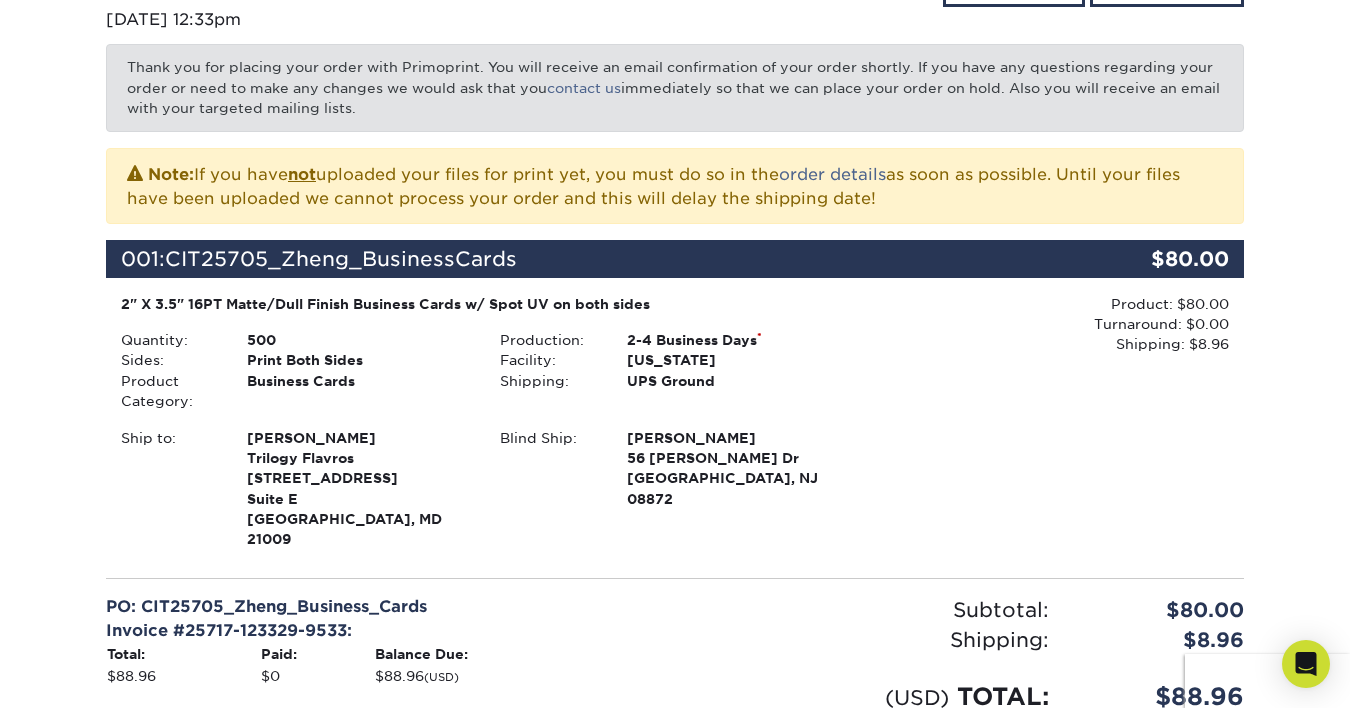 scroll, scrollTop: 349, scrollLeft: 0, axis: vertical 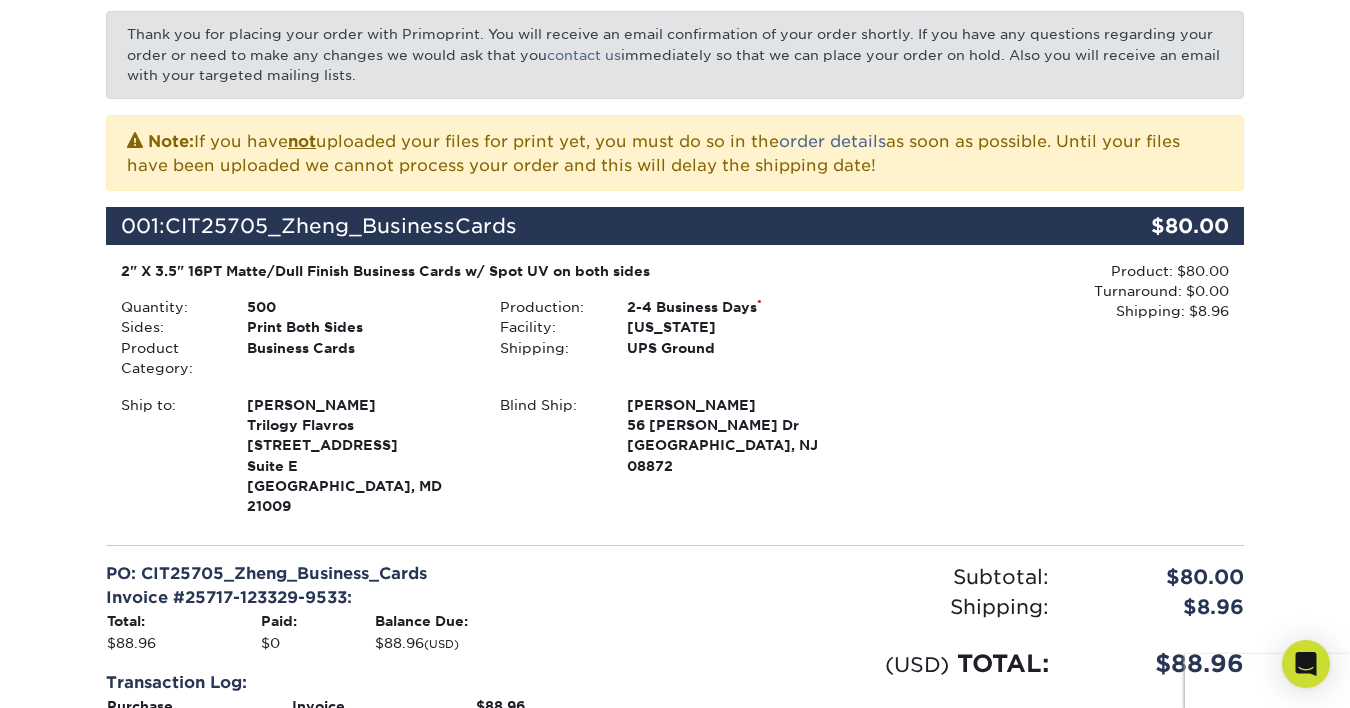 drag, startPoint x: 122, startPoint y: 264, endPoint x: 659, endPoint y: 275, distance: 537.1127 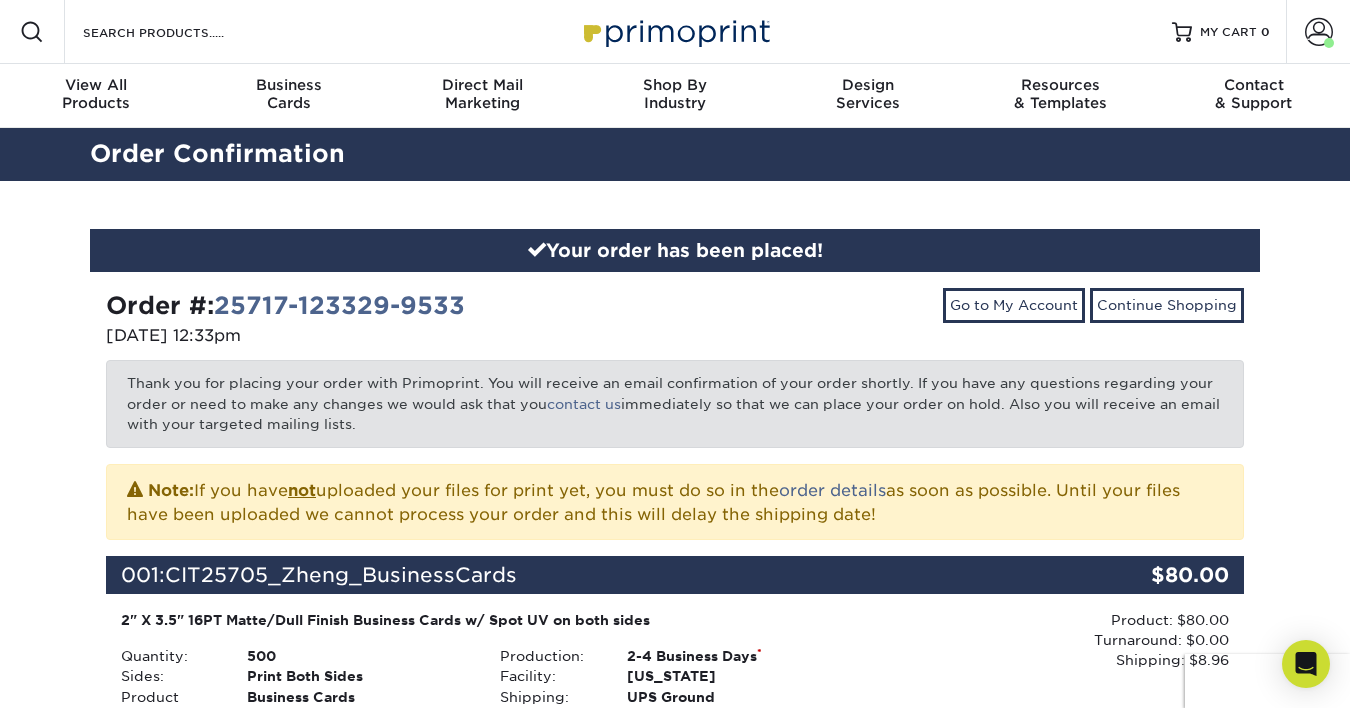 scroll, scrollTop: 0, scrollLeft: 0, axis: both 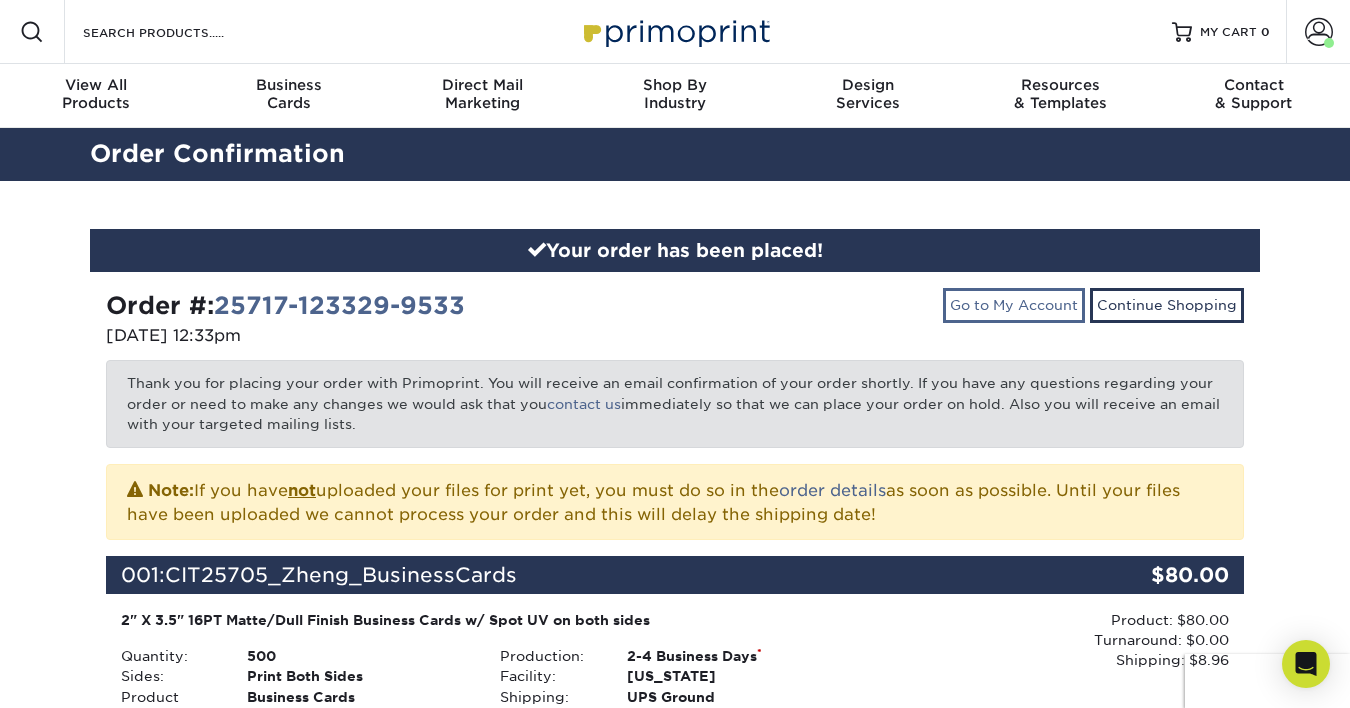 click on "Go to My Account" at bounding box center [1014, 305] 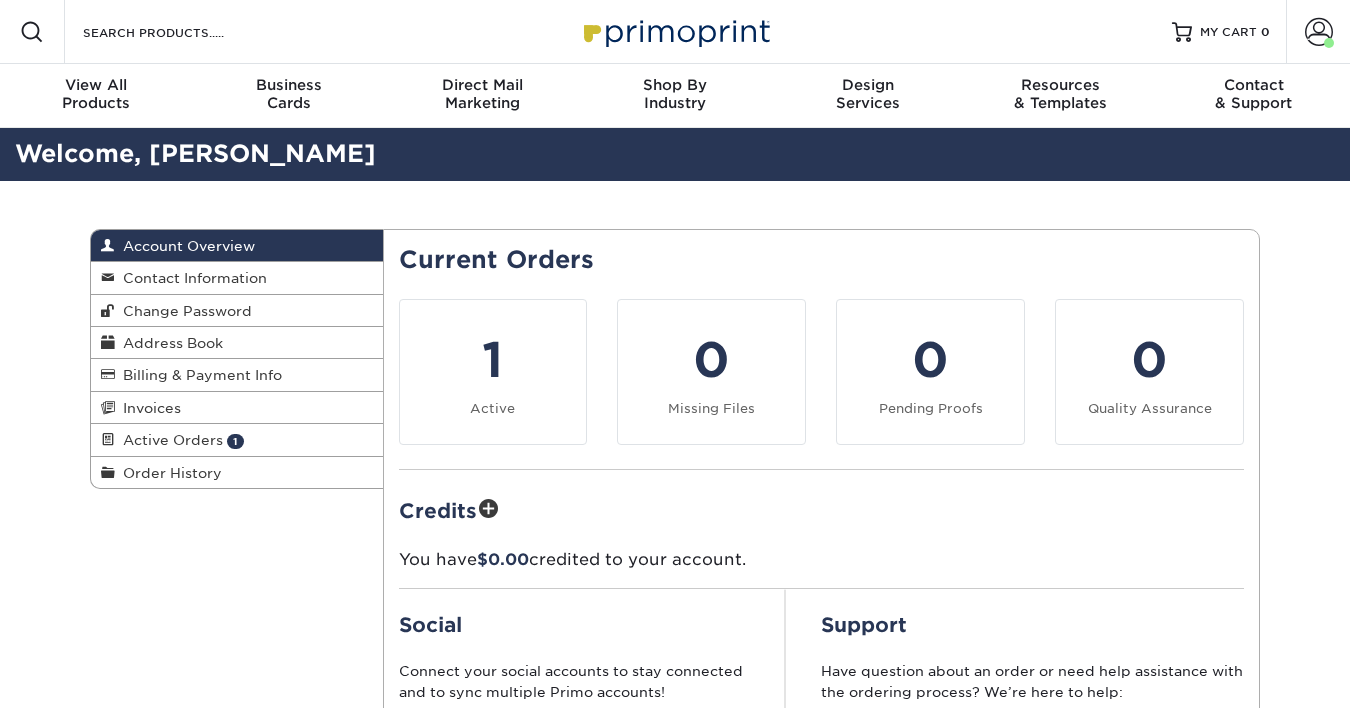 scroll, scrollTop: 0, scrollLeft: 0, axis: both 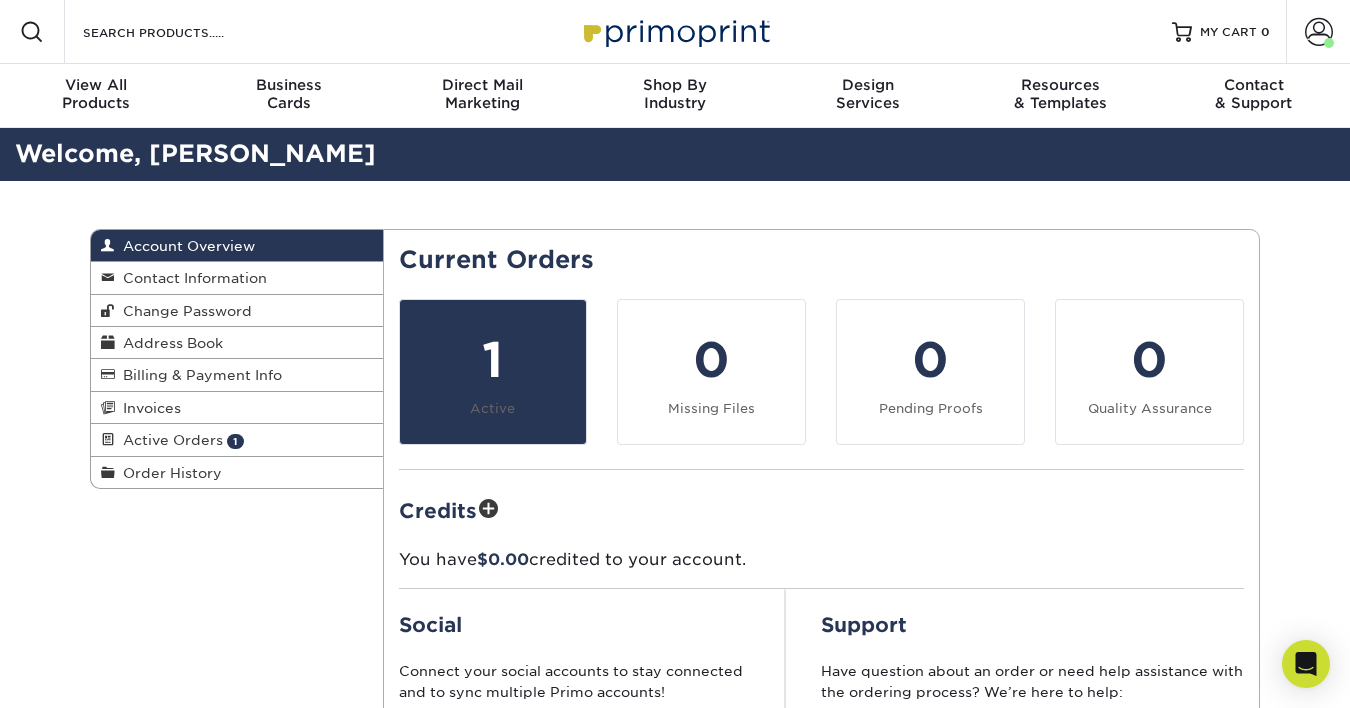 click on "1" at bounding box center (493, 360) 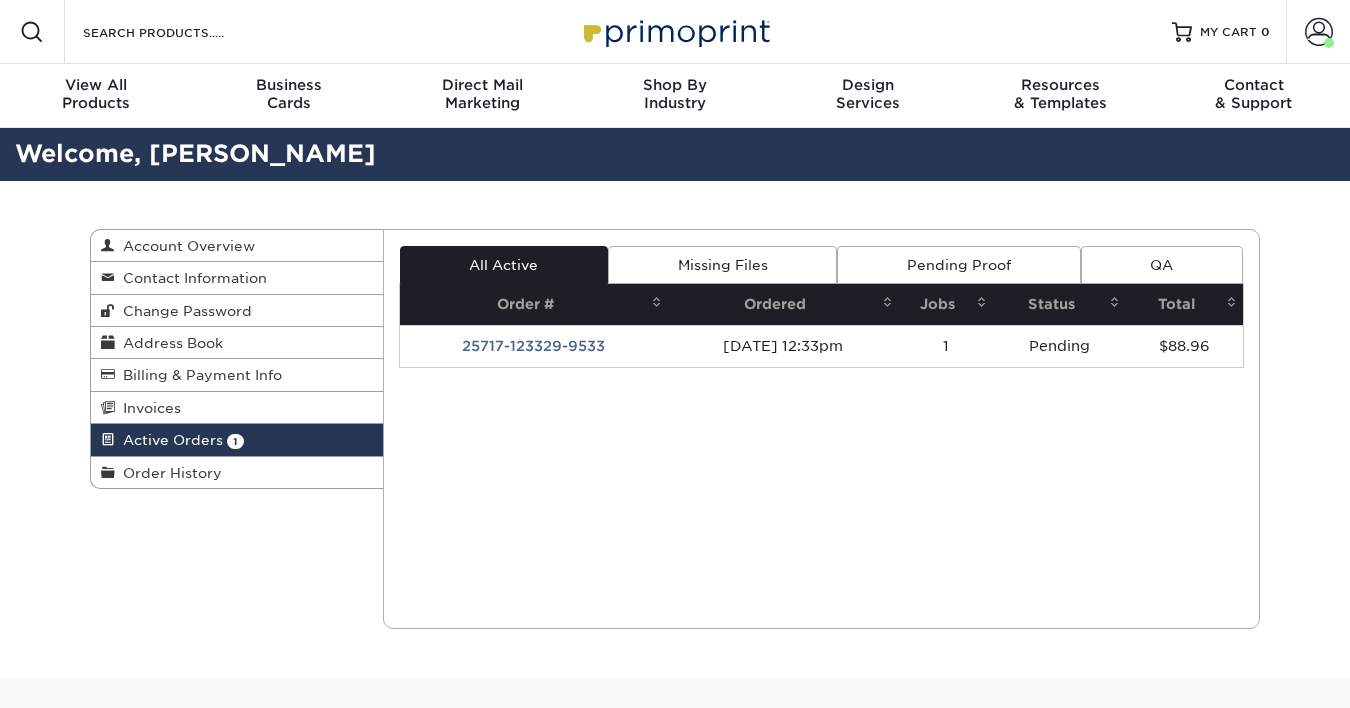 scroll, scrollTop: 0, scrollLeft: 0, axis: both 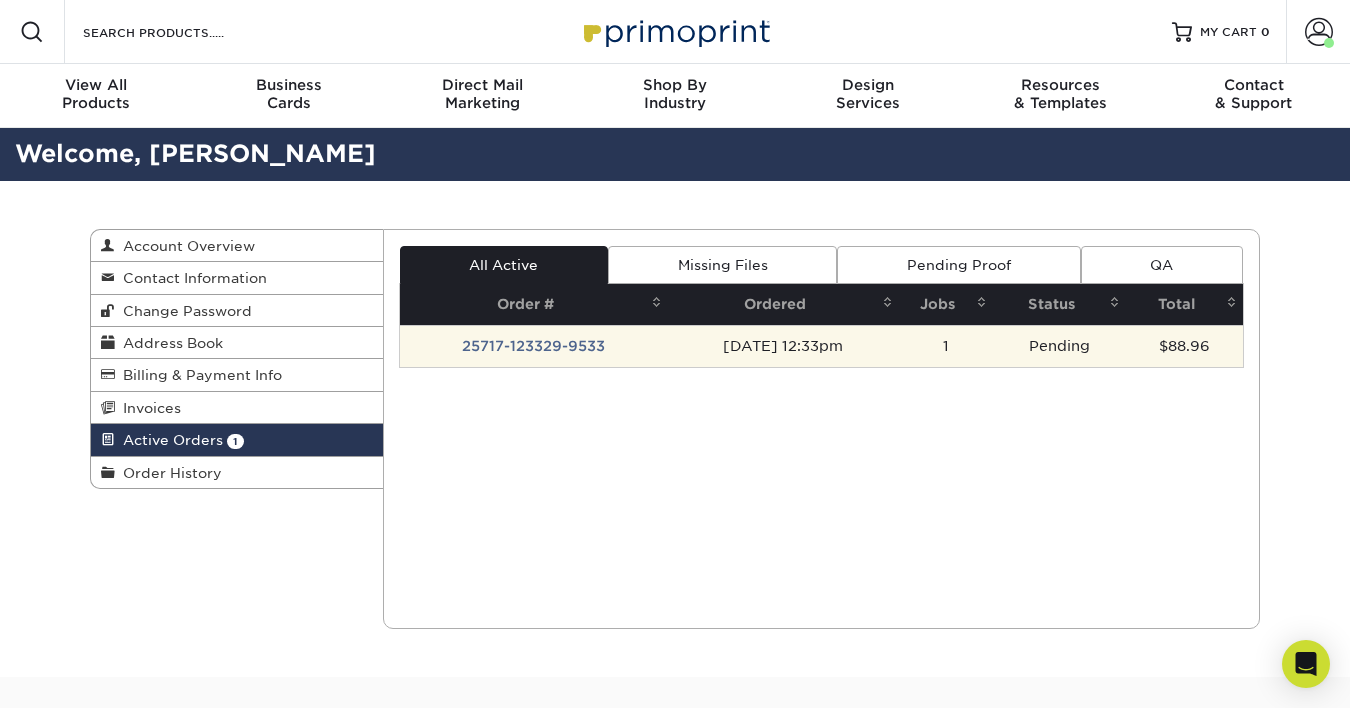 click on "Pending" at bounding box center (1059, 346) 